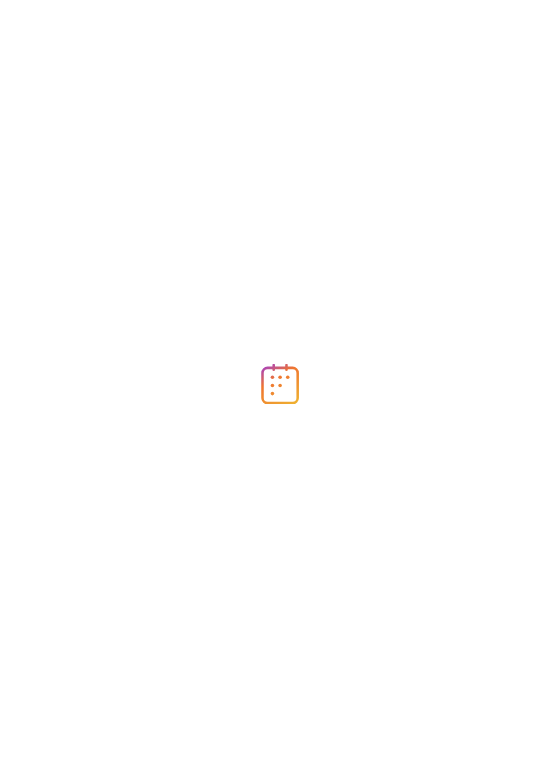scroll, scrollTop: 0, scrollLeft: 0, axis: both 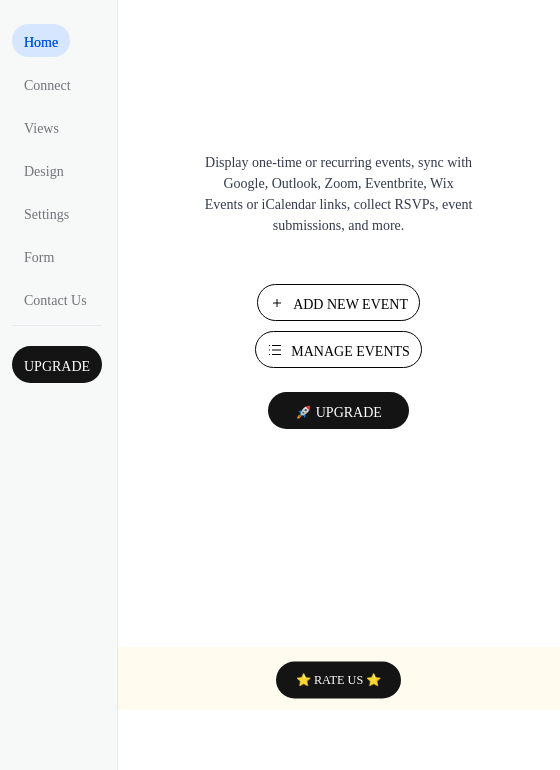 click on "Add New Event Manage Events 🚀 Upgrade" at bounding box center [339, 356] 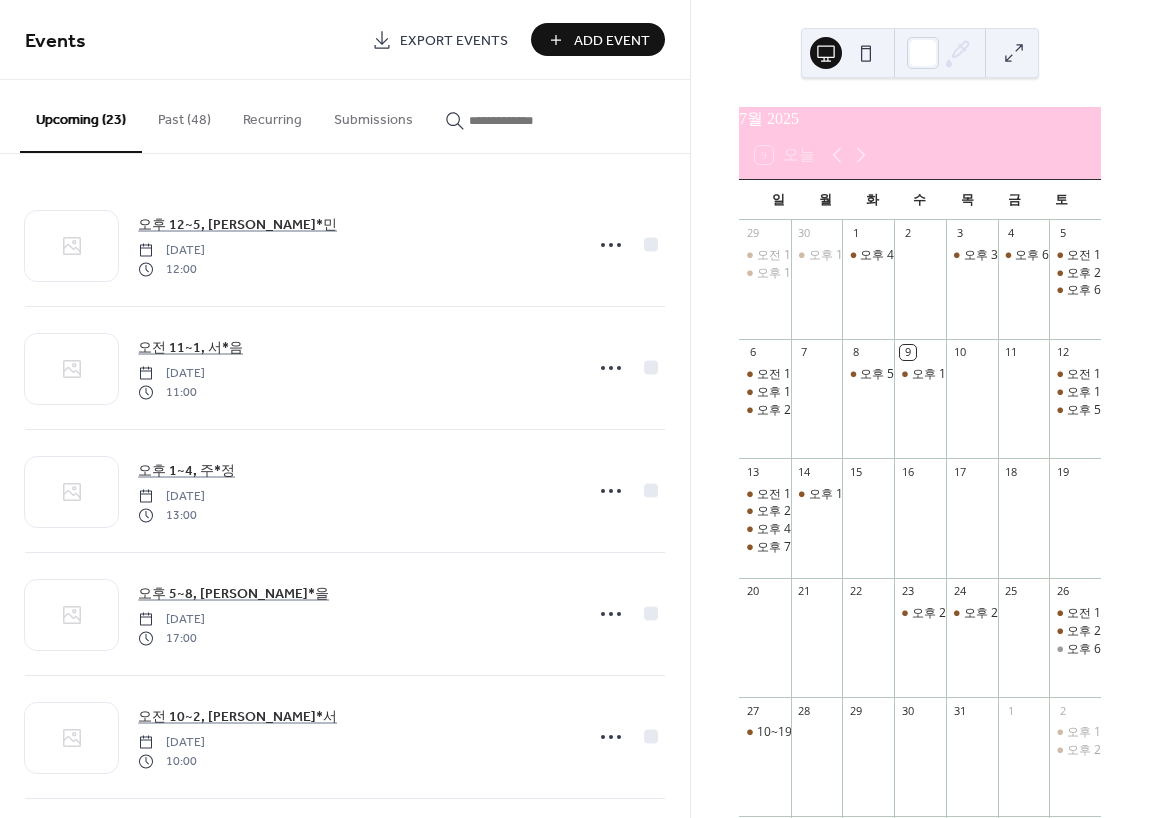 scroll, scrollTop: 0, scrollLeft: 0, axis: both 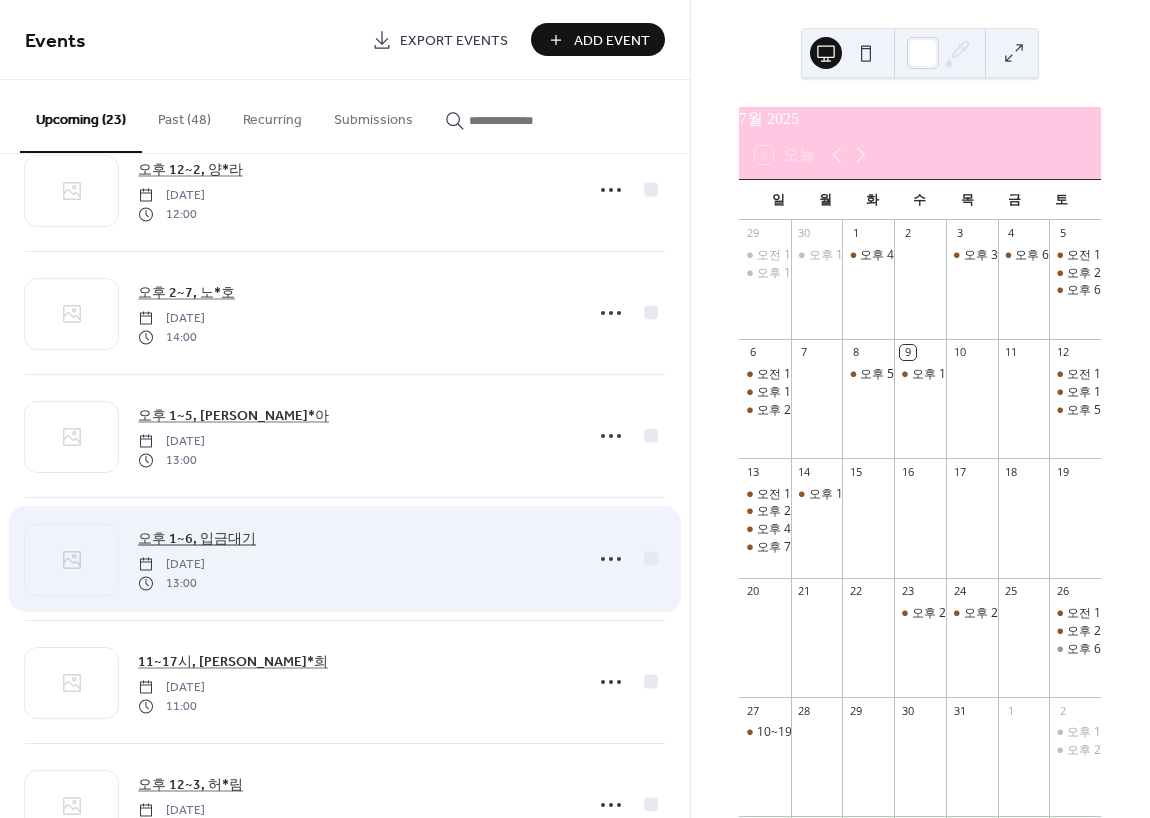 click on "오후 1~6, 입금대기" at bounding box center (197, 539) 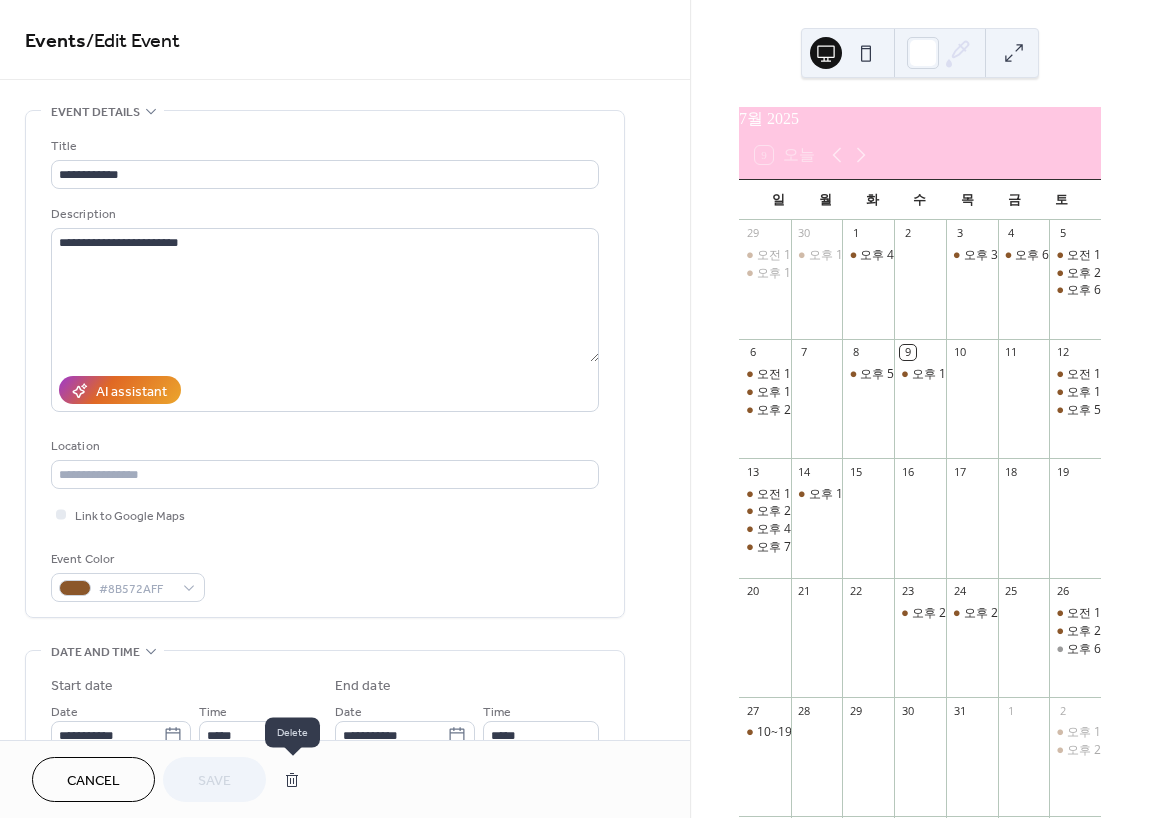 click at bounding box center (292, 780) 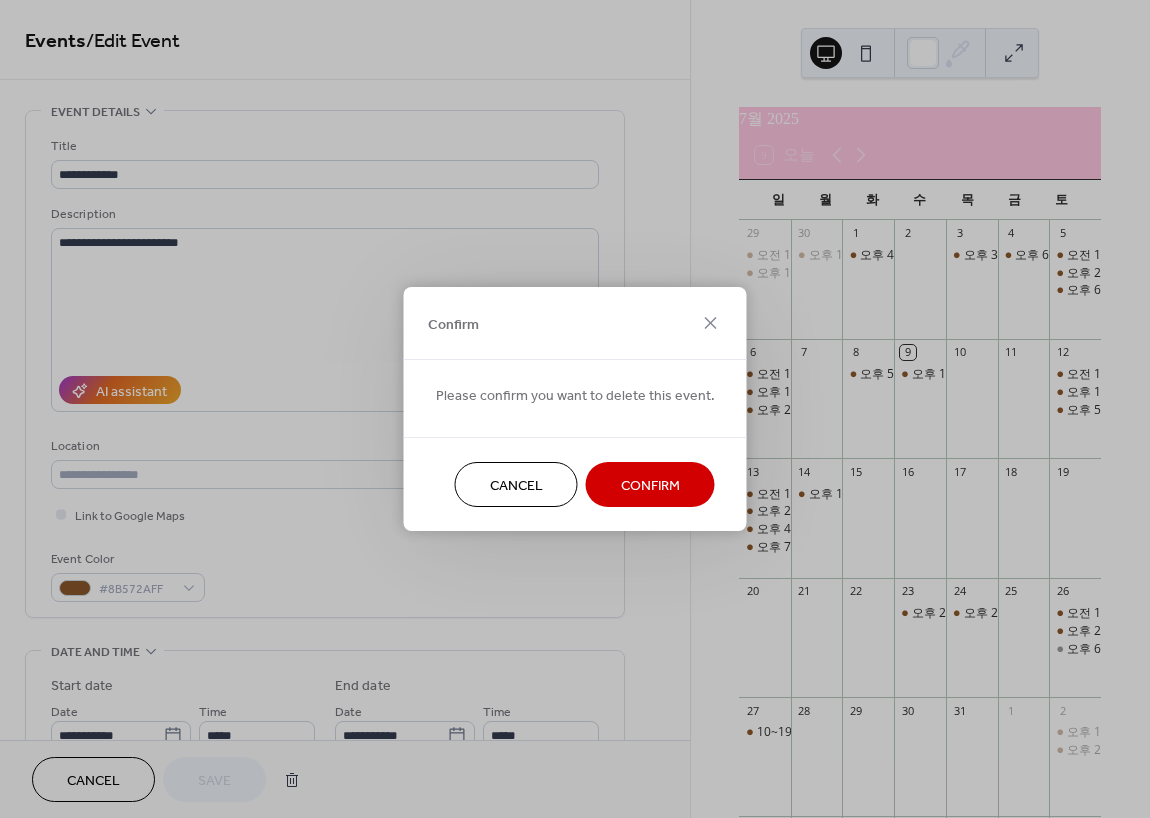 click on "Confirm" at bounding box center [650, 486] 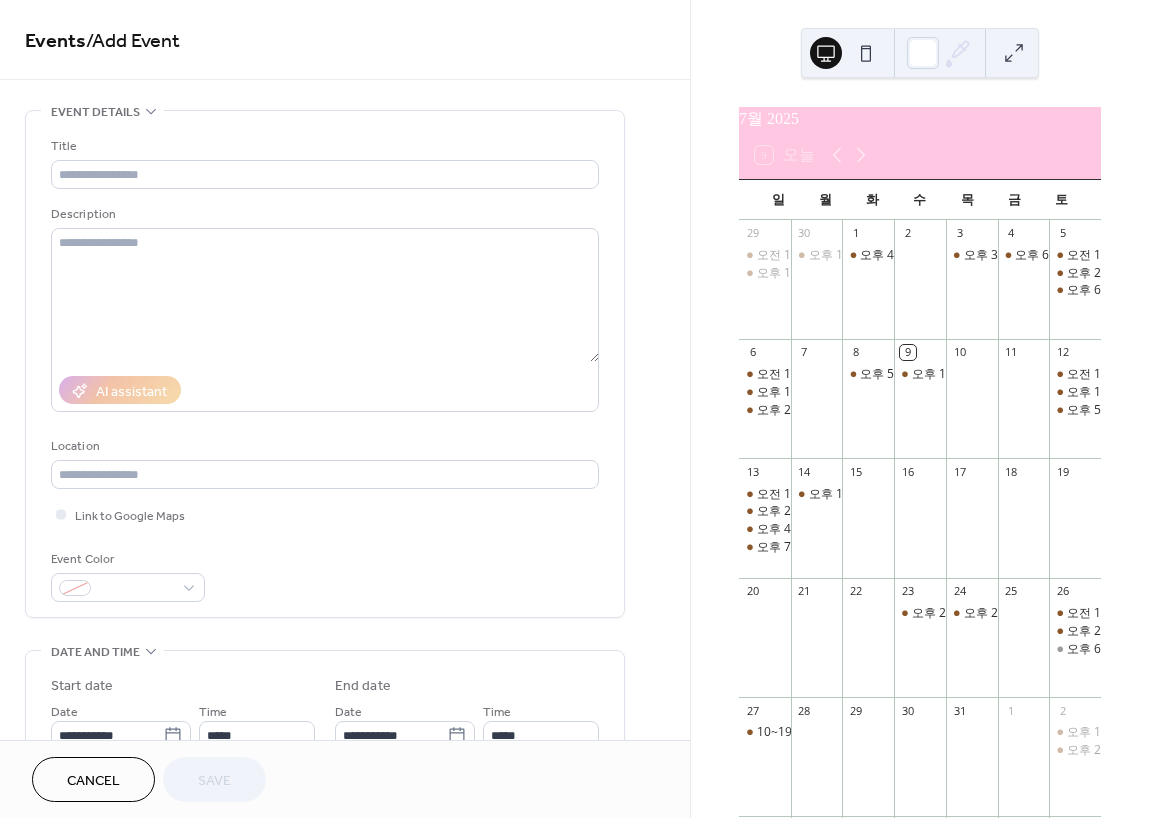 scroll, scrollTop: 0, scrollLeft: 0, axis: both 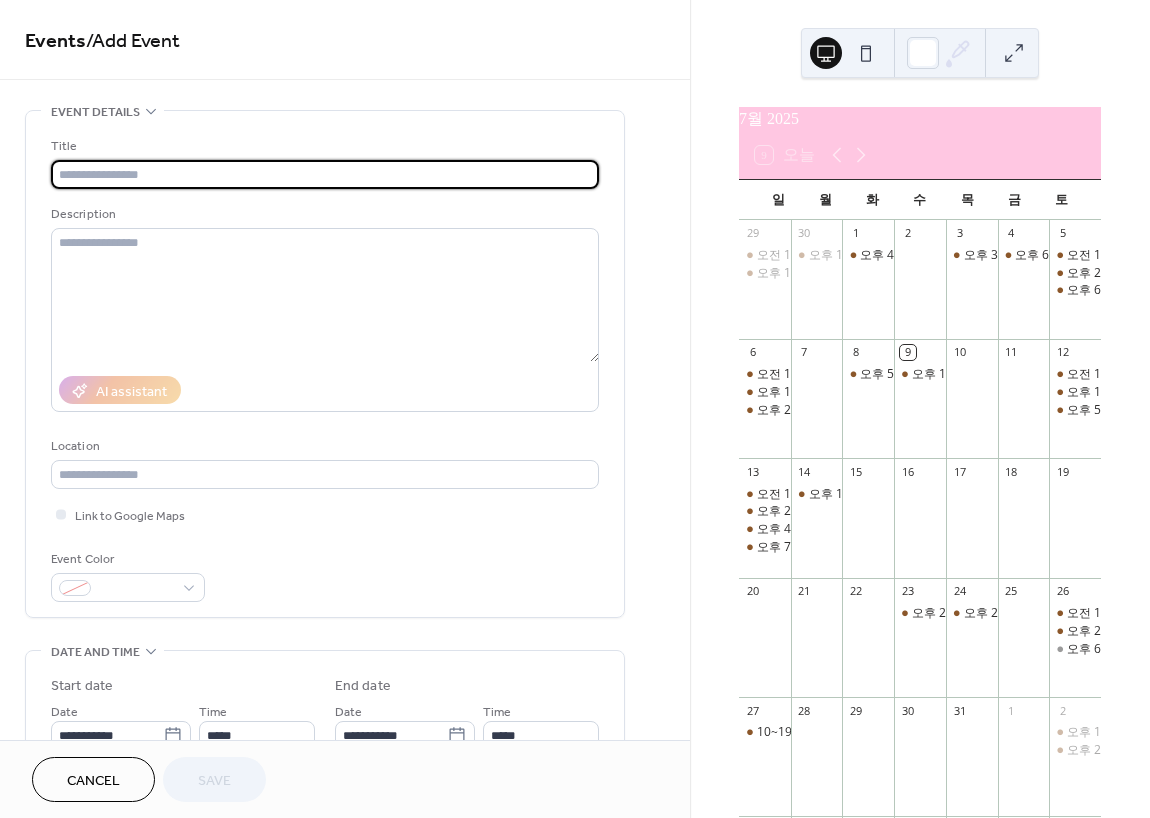 click at bounding box center (325, 174) 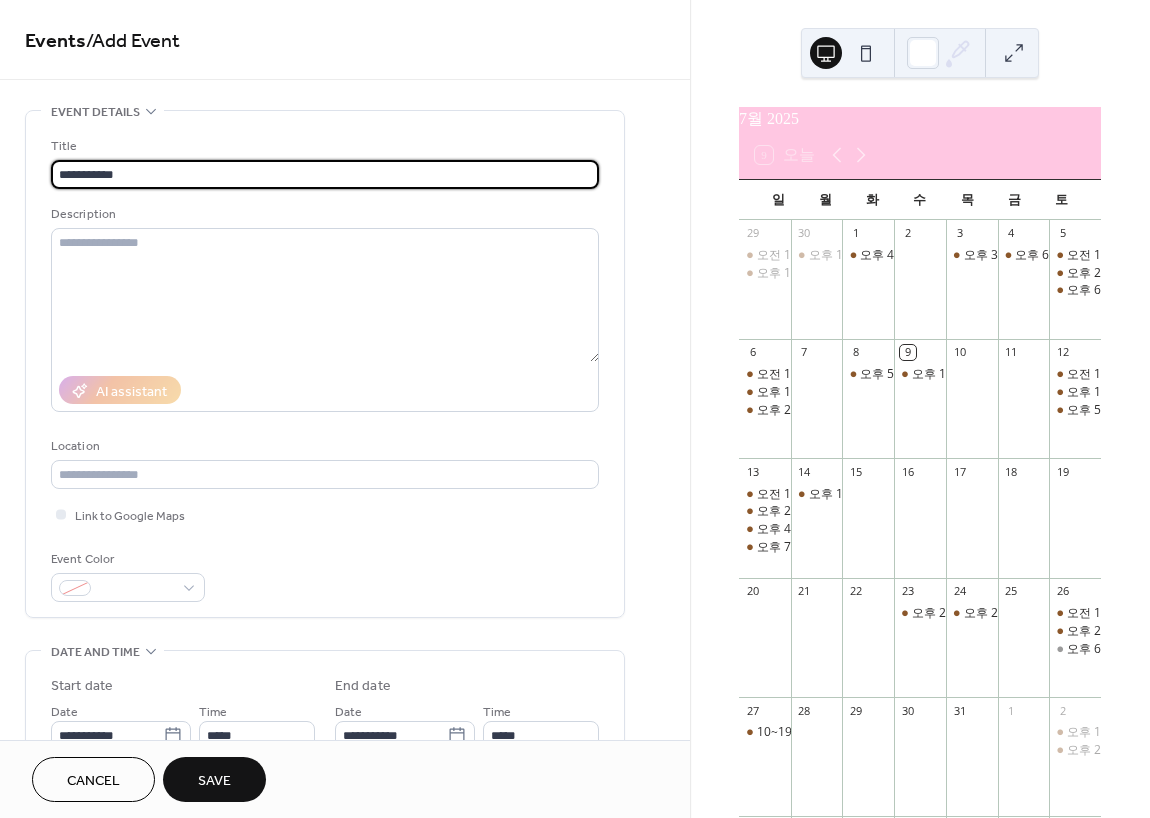 type on "**********" 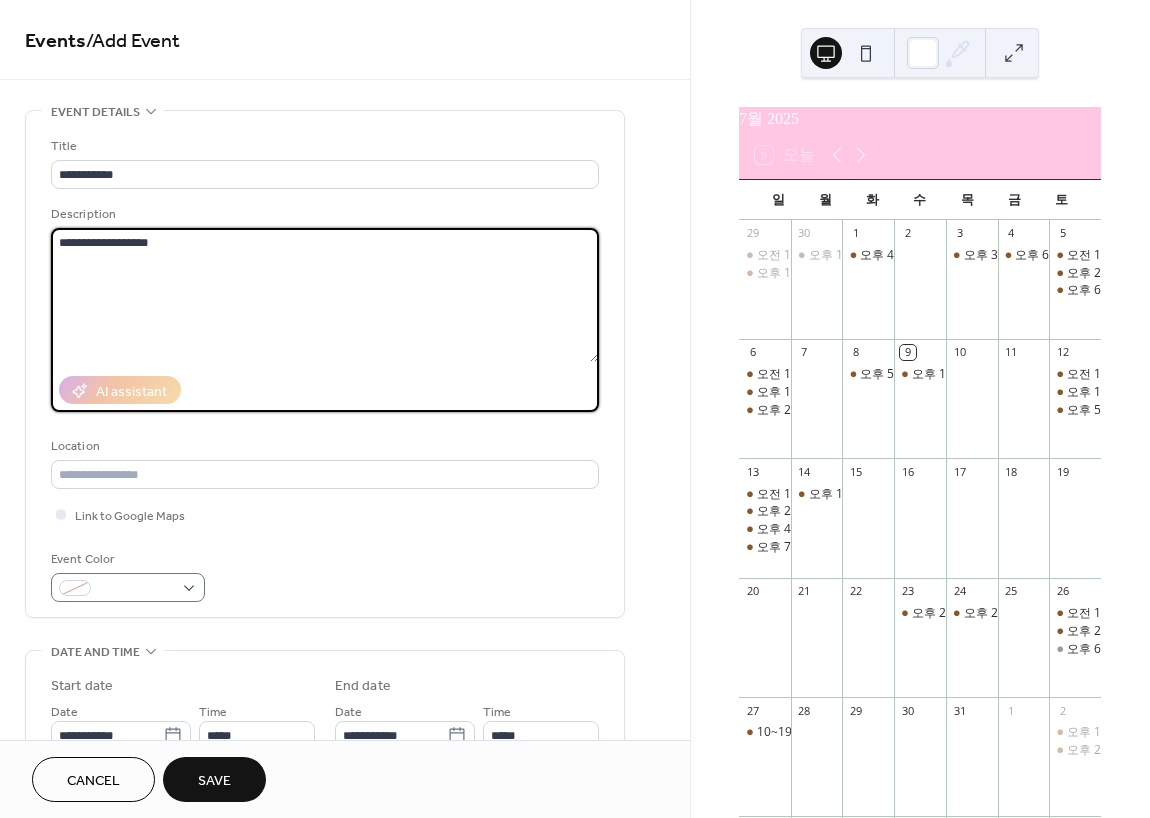 type on "**********" 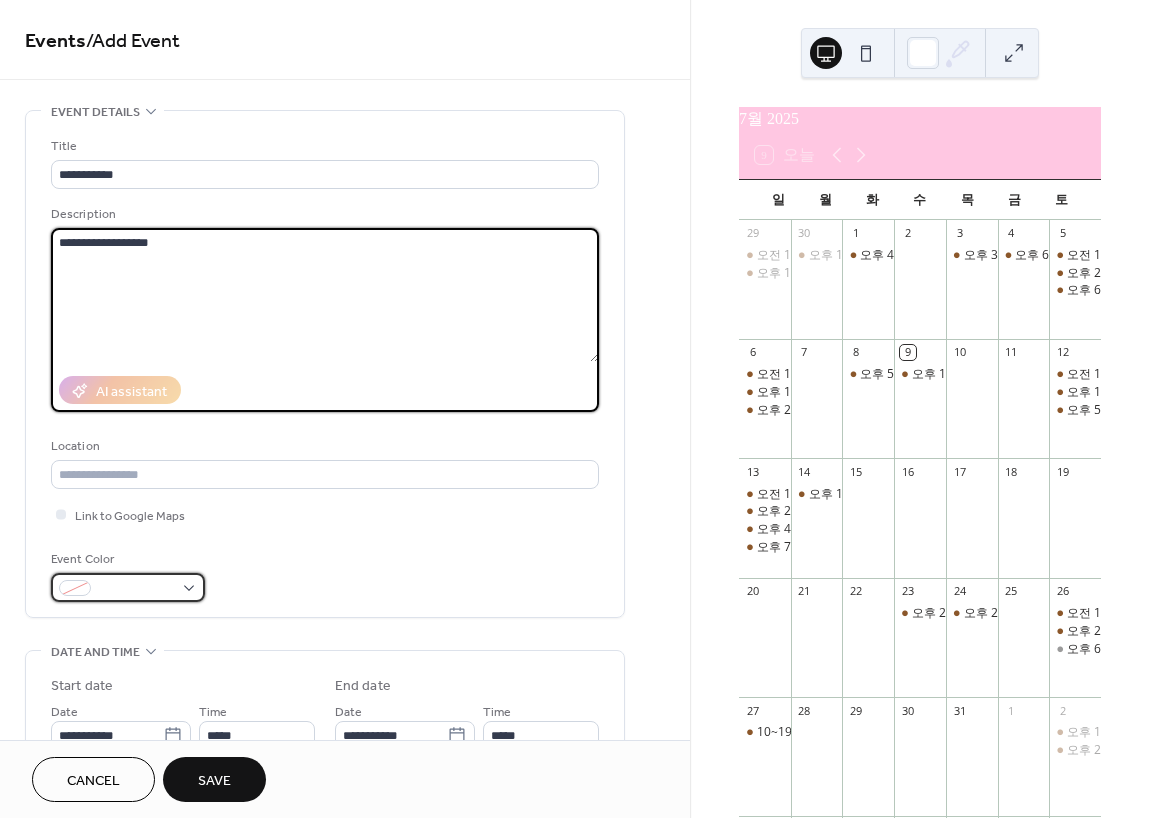 click at bounding box center [136, 589] 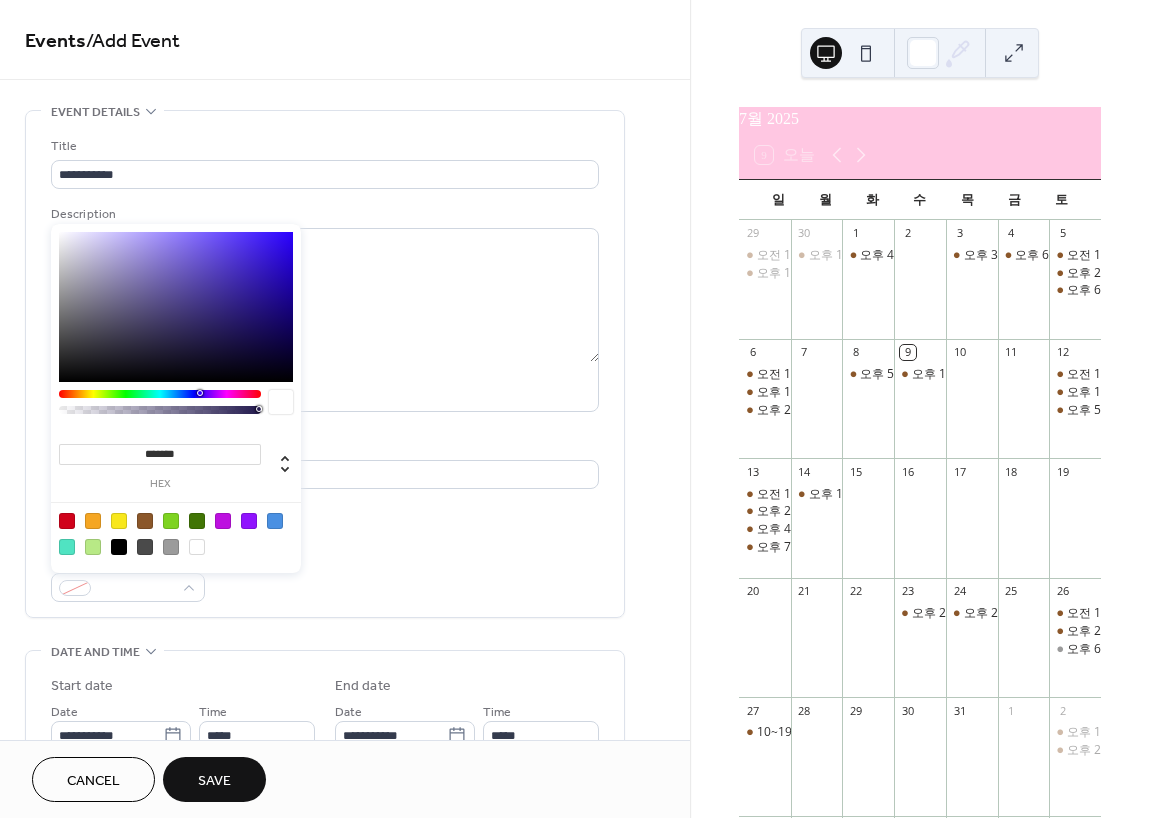 click at bounding box center [145, 521] 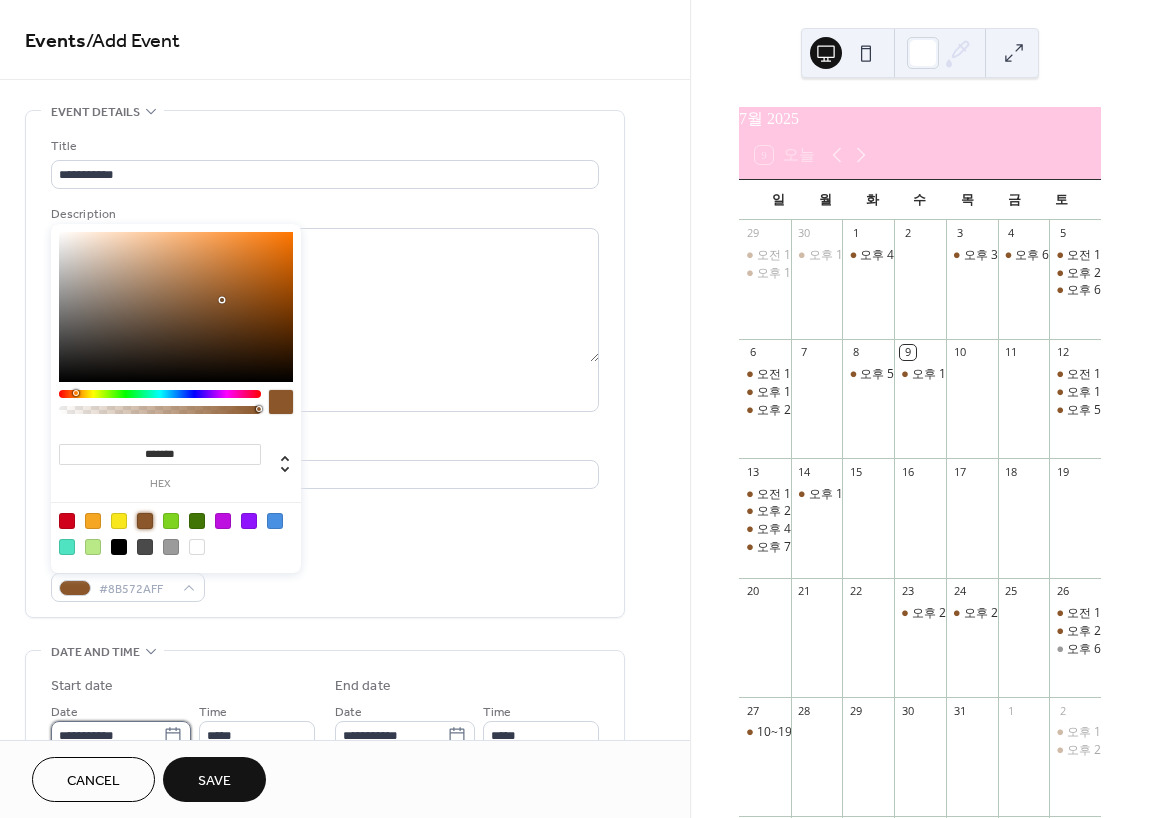 click on "**********" at bounding box center [107, 735] 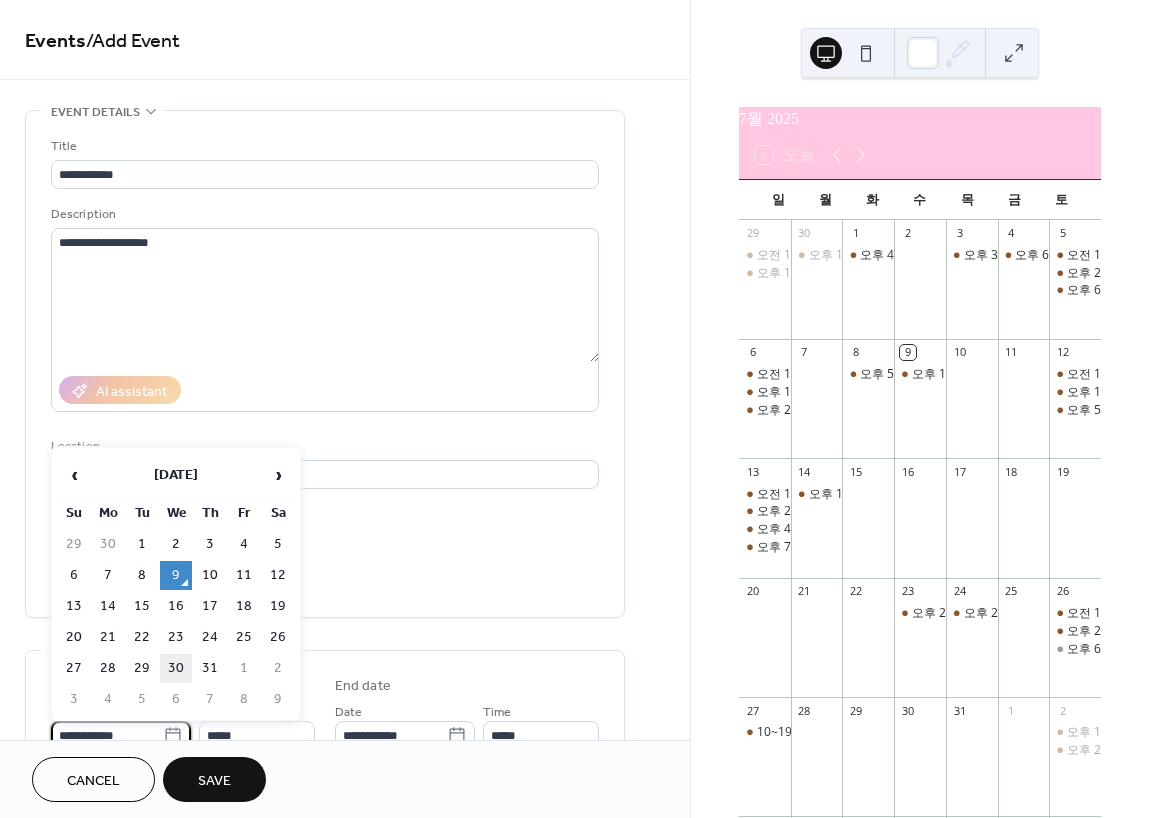 click on "30" at bounding box center [176, 668] 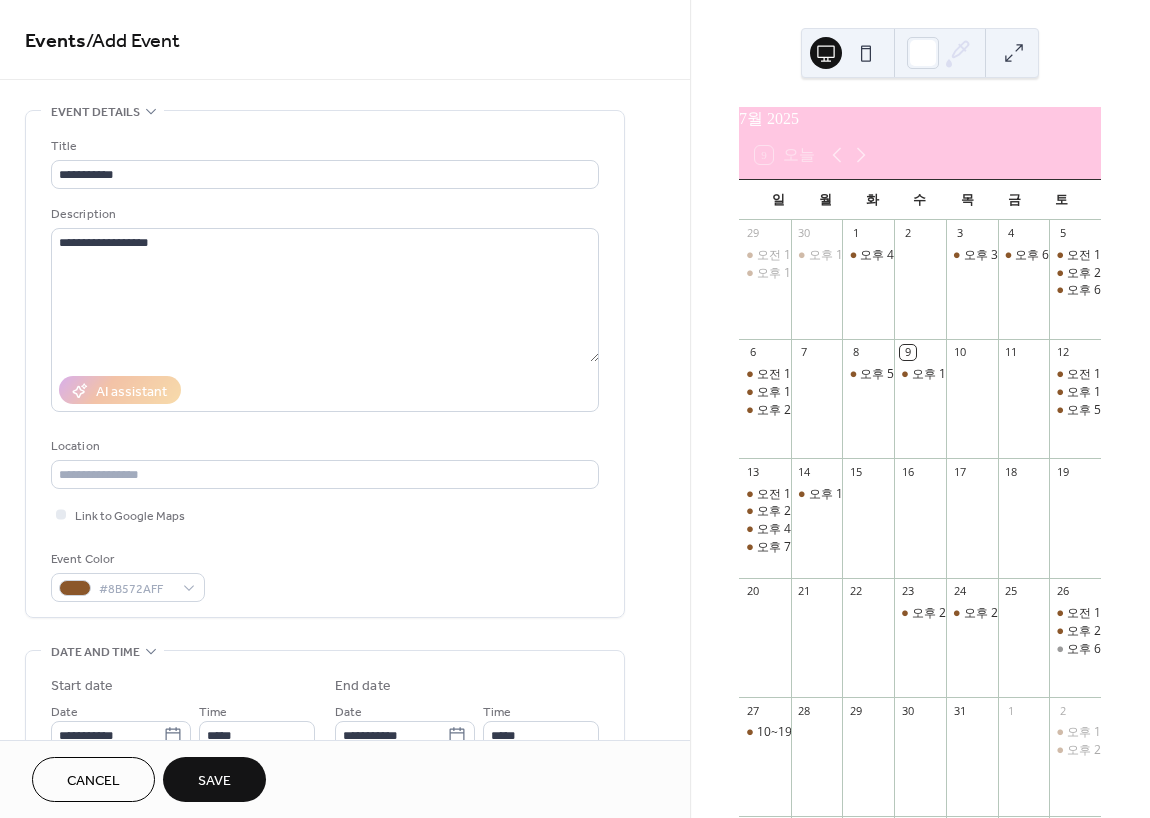 type on "**********" 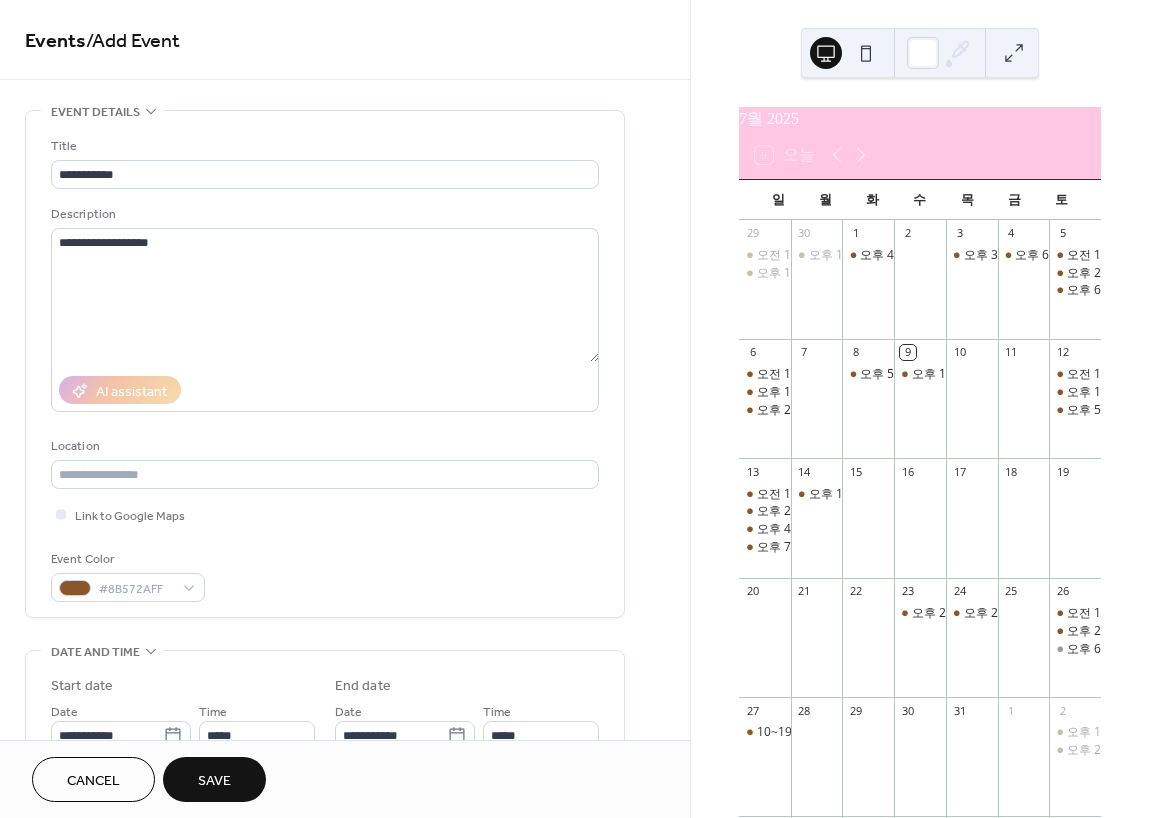 type on "**********" 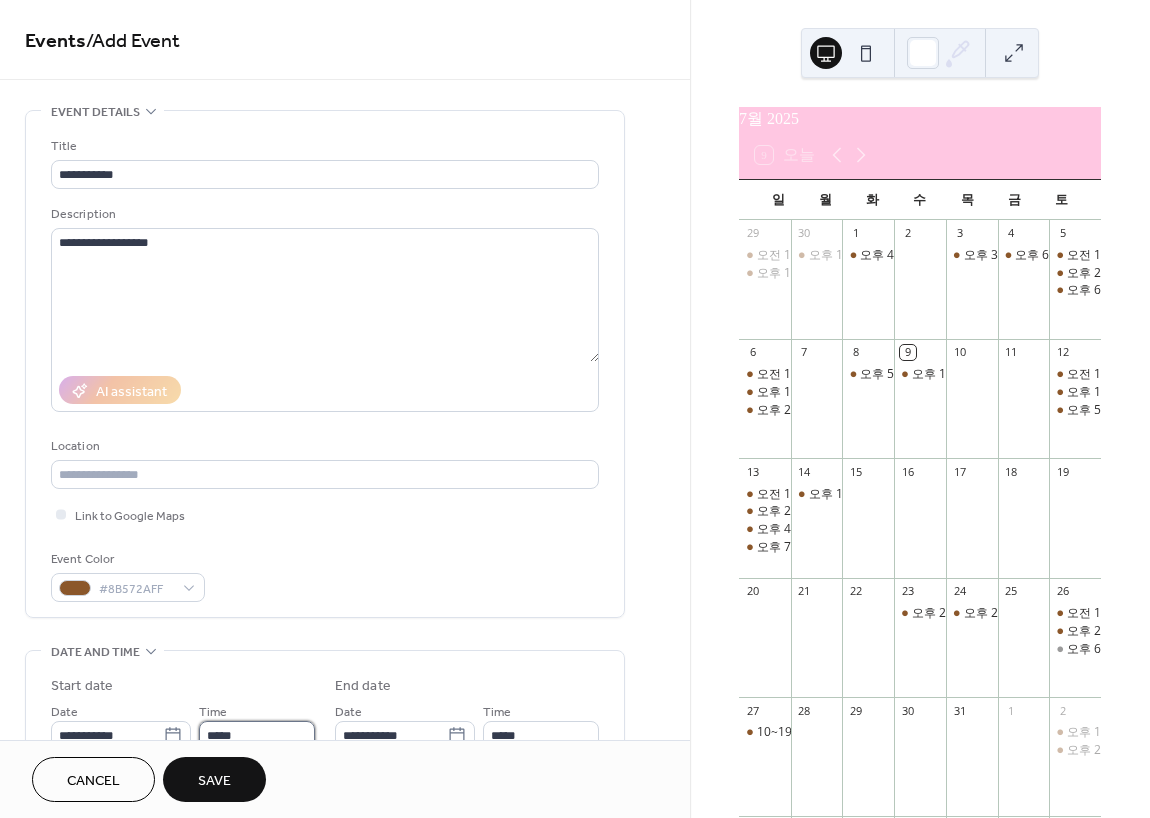 click on "*****" at bounding box center [257, 735] 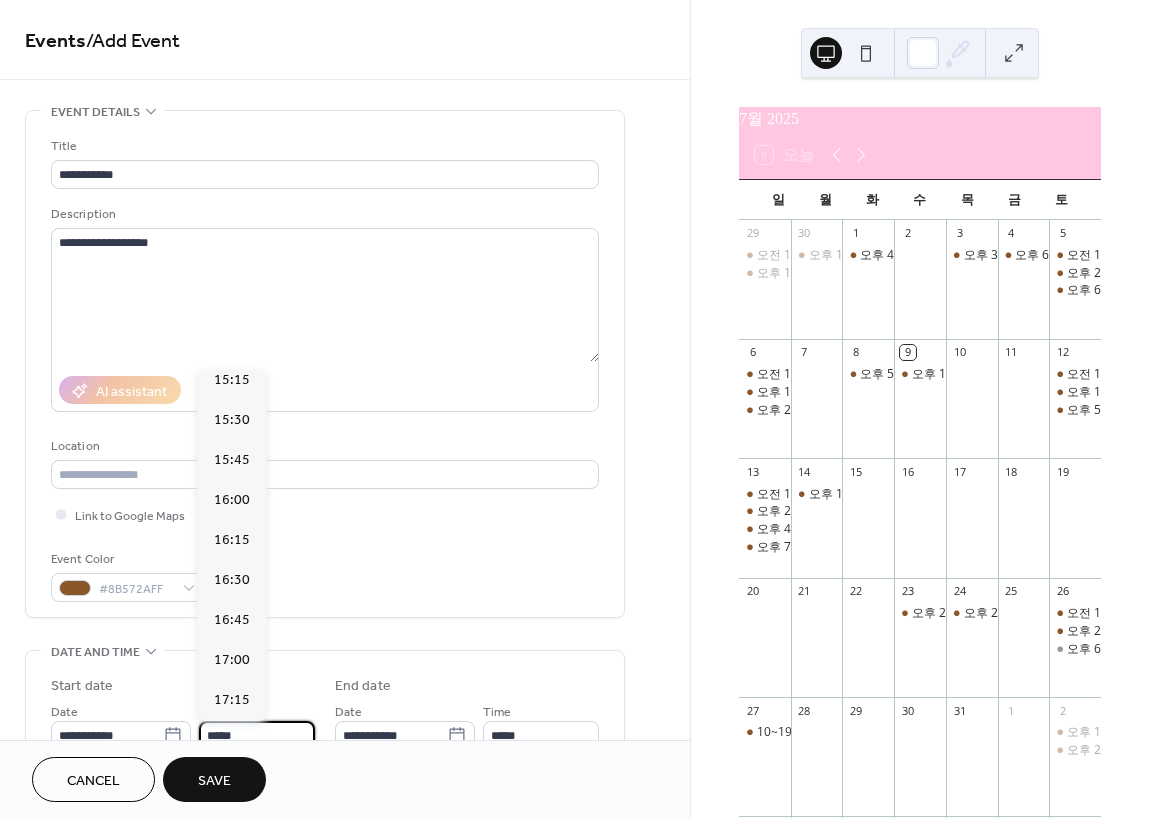 scroll, scrollTop: 2468, scrollLeft: 0, axis: vertical 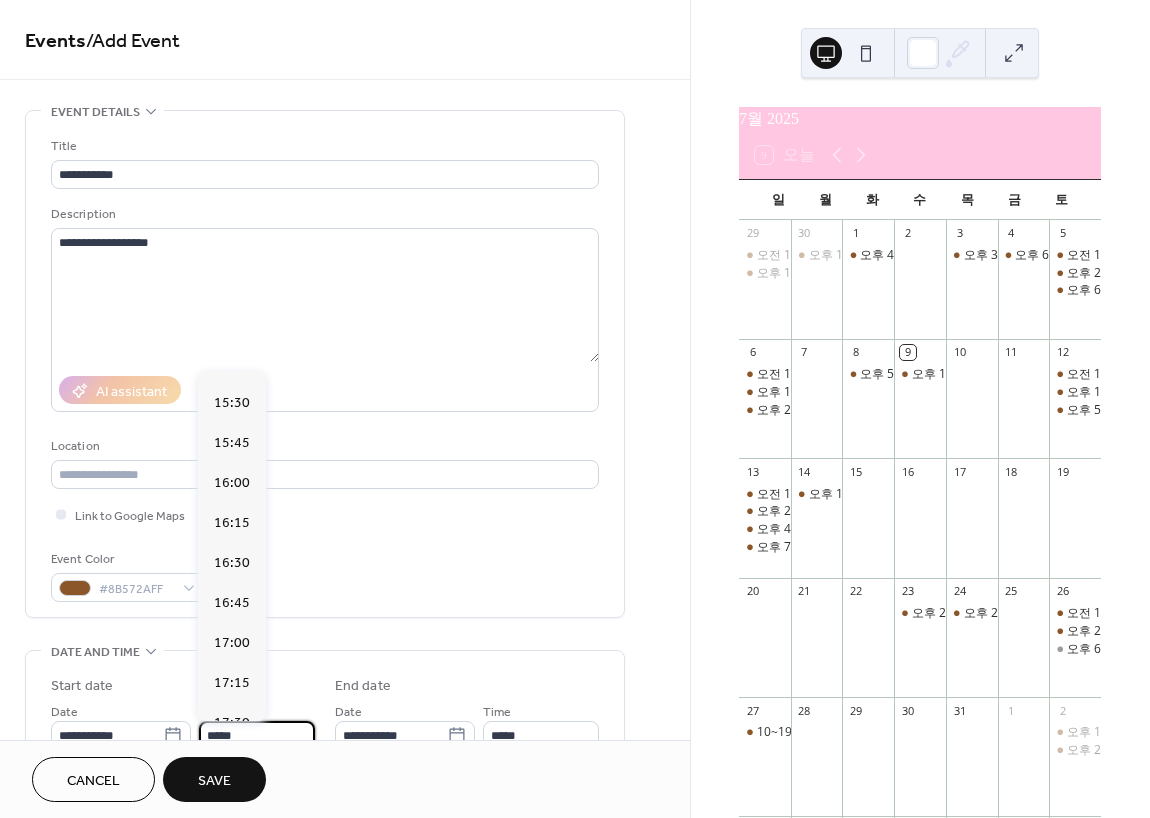 click on "15:00" at bounding box center [232, 323] 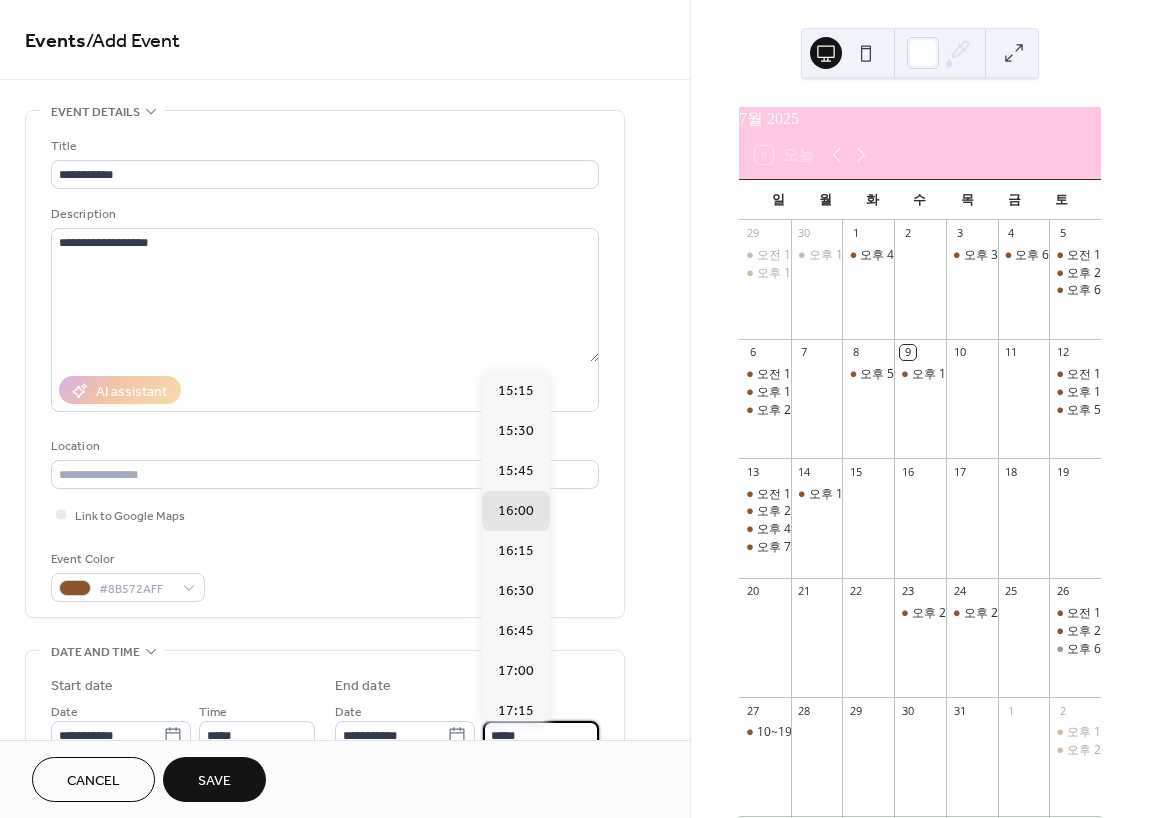 click on "*****" at bounding box center (541, 735) 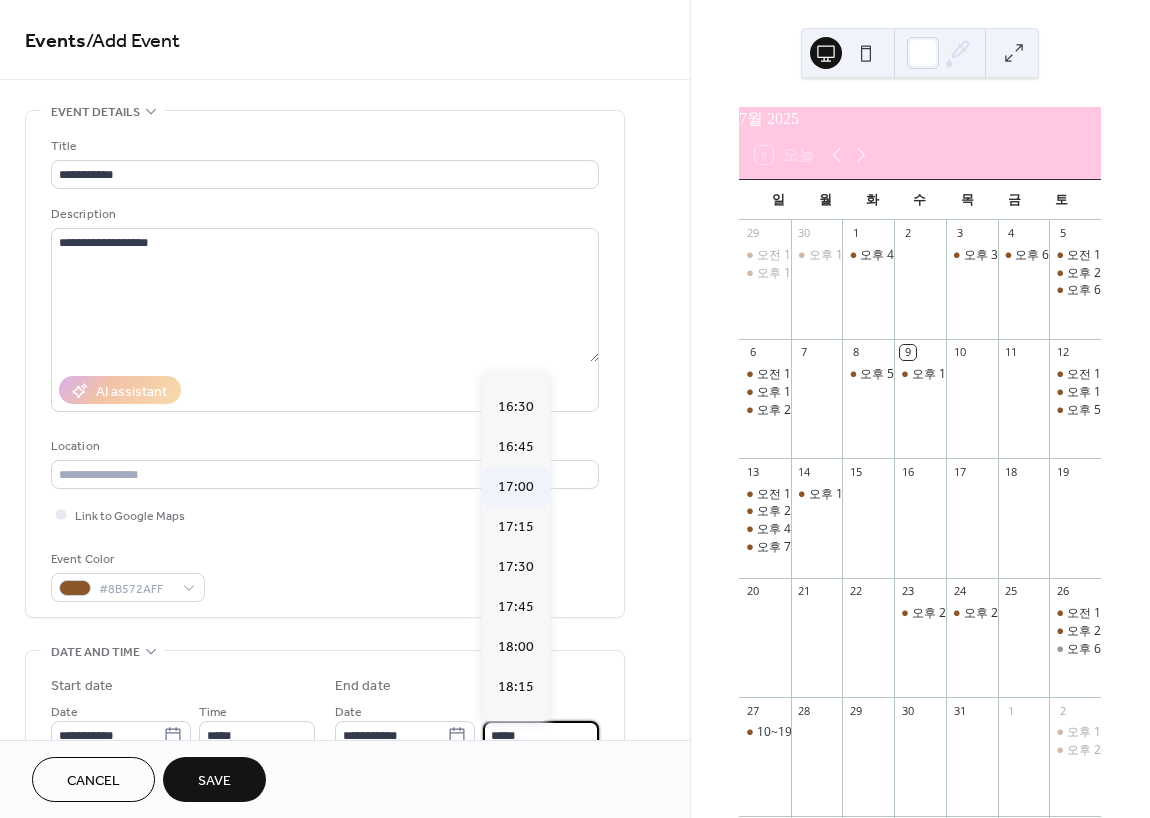 scroll, scrollTop: 200, scrollLeft: 0, axis: vertical 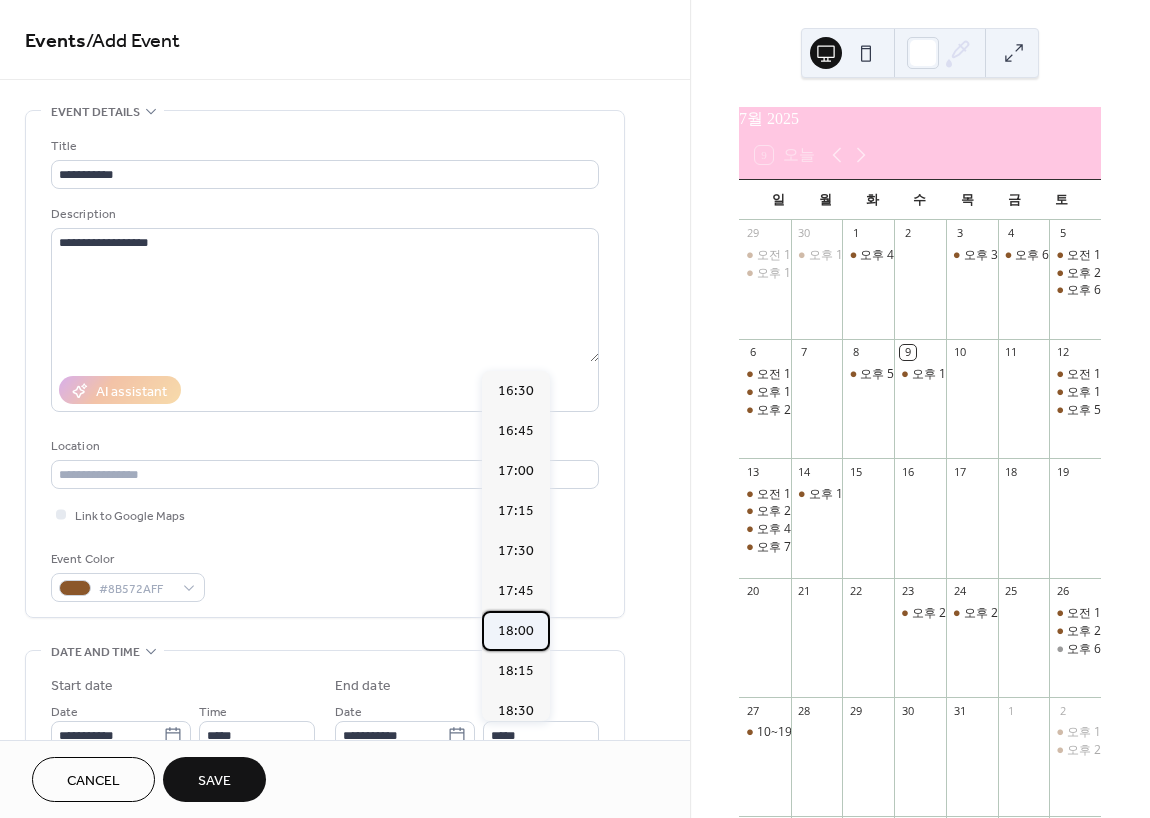 click on "18:00" at bounding box center [516, 631] 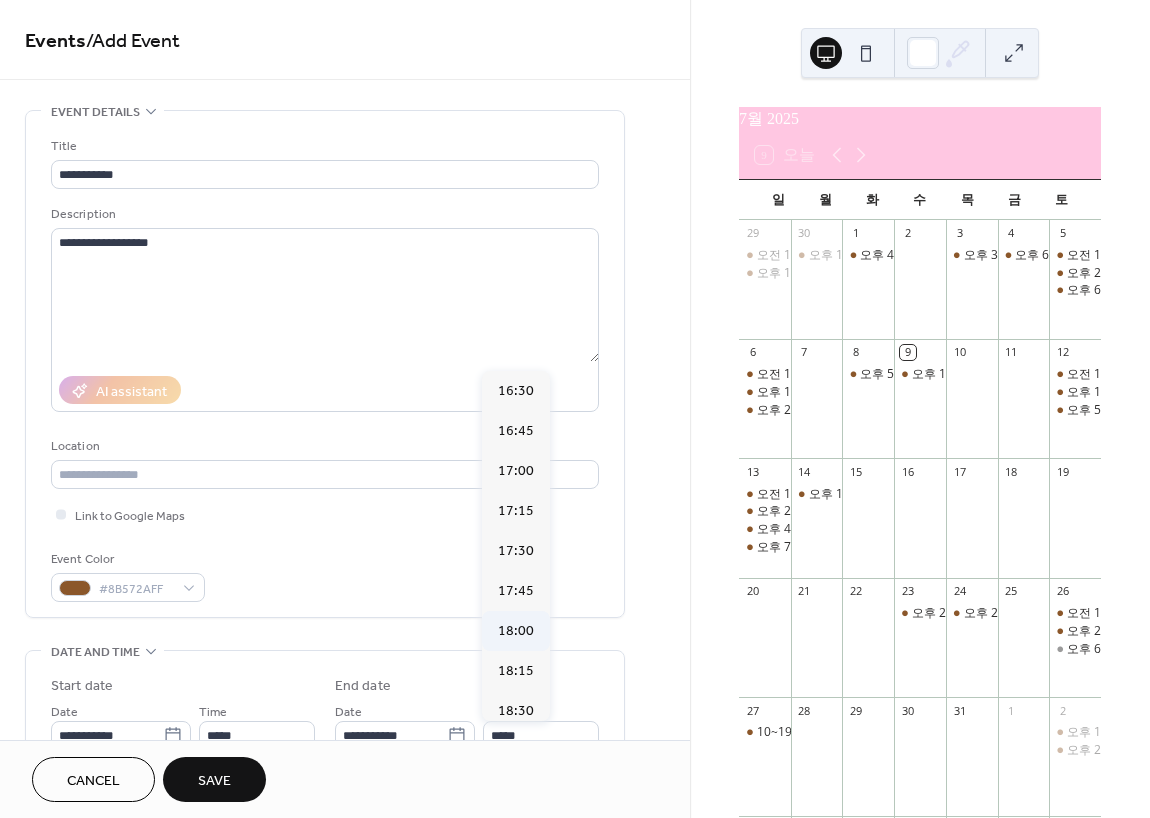 type on "*****" 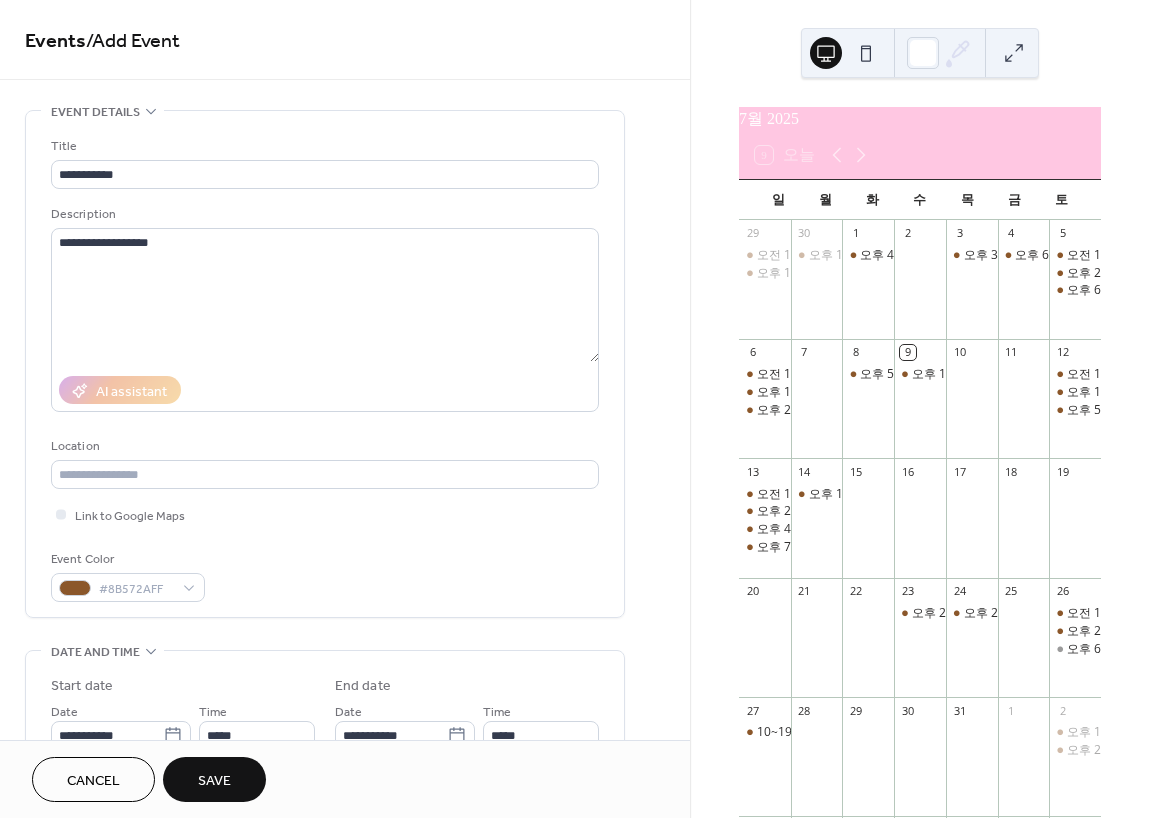click on "Save" at bounding box center (214, 779) 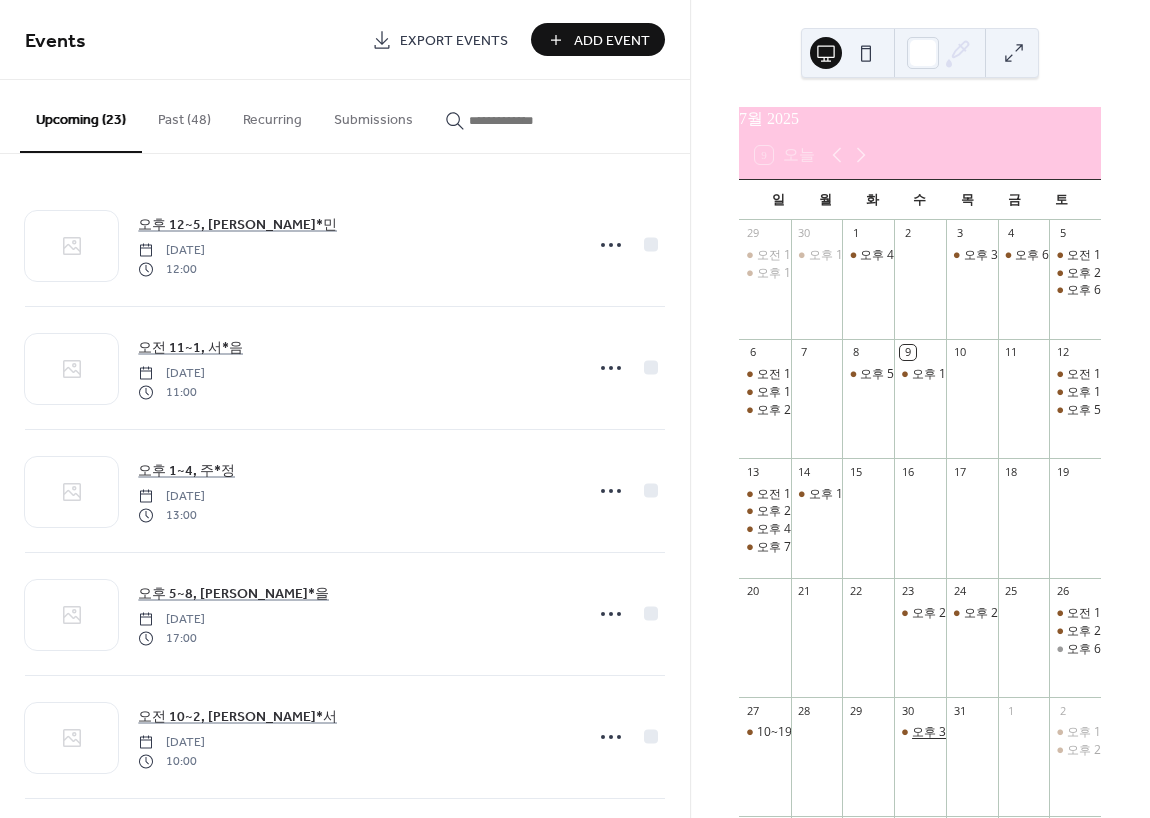 click on "오후 3~6, 강*현" at bounding box center [954, 732] 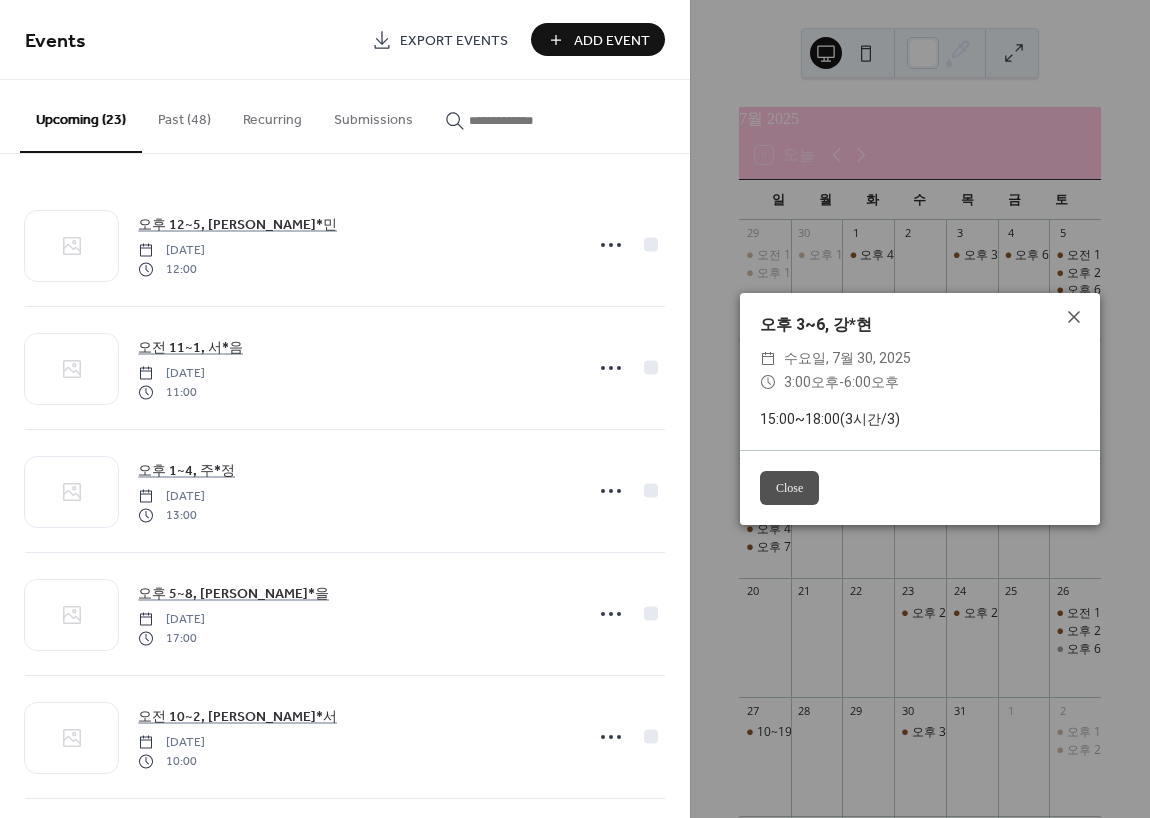 click on "Close" at bounding box center (789, 488) 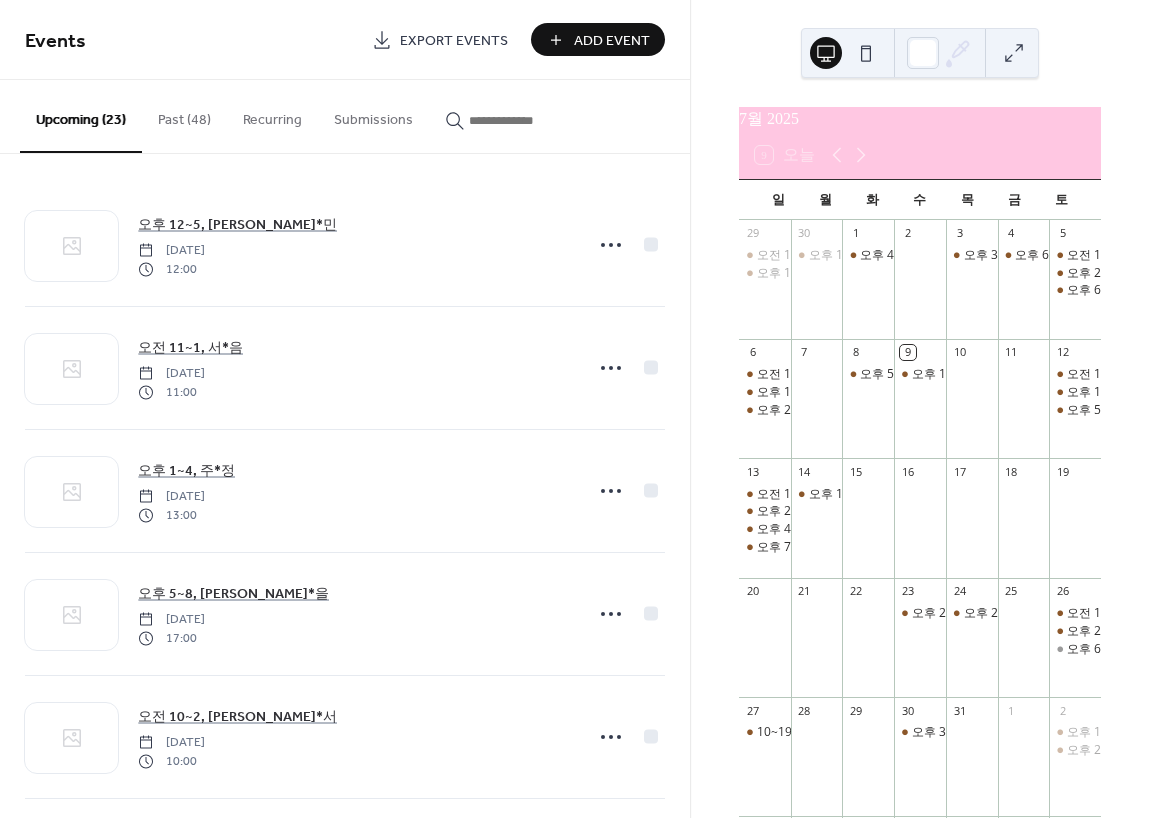 click on "Add Event" at bounding box center [598, 39] 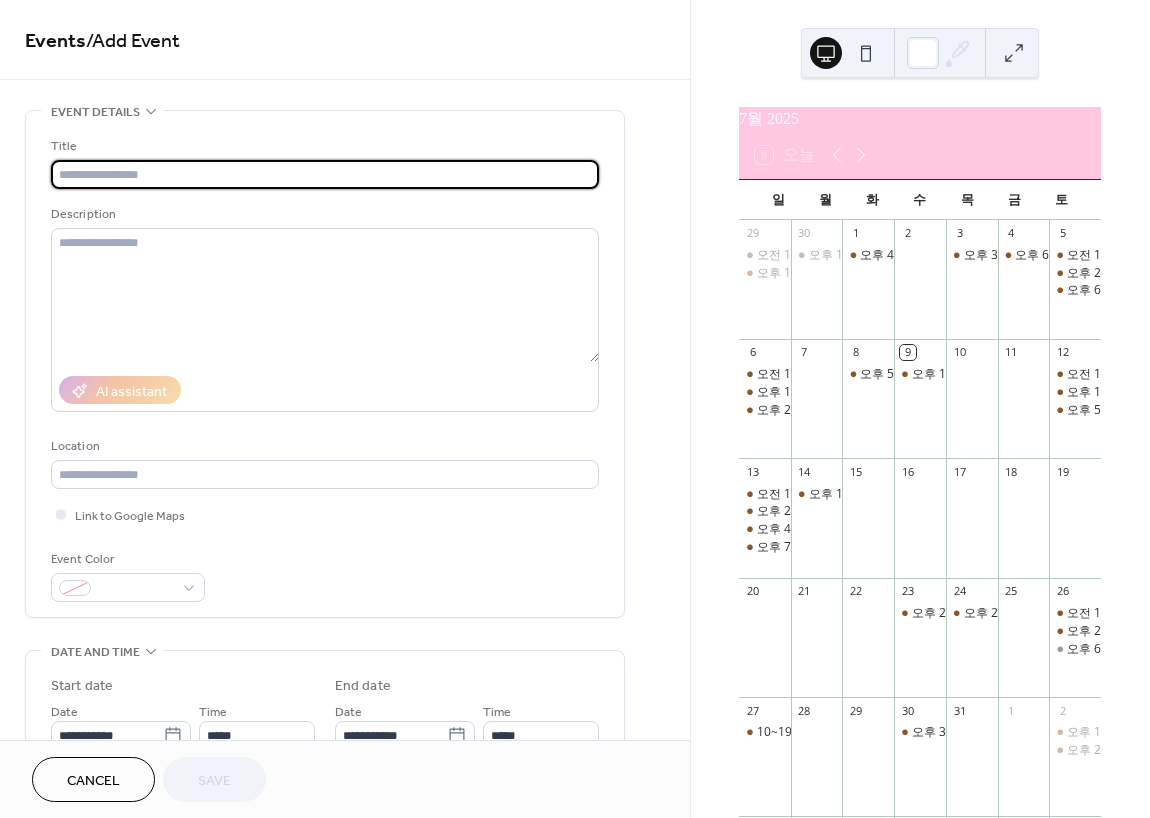 click at bounding box center [325, 174] 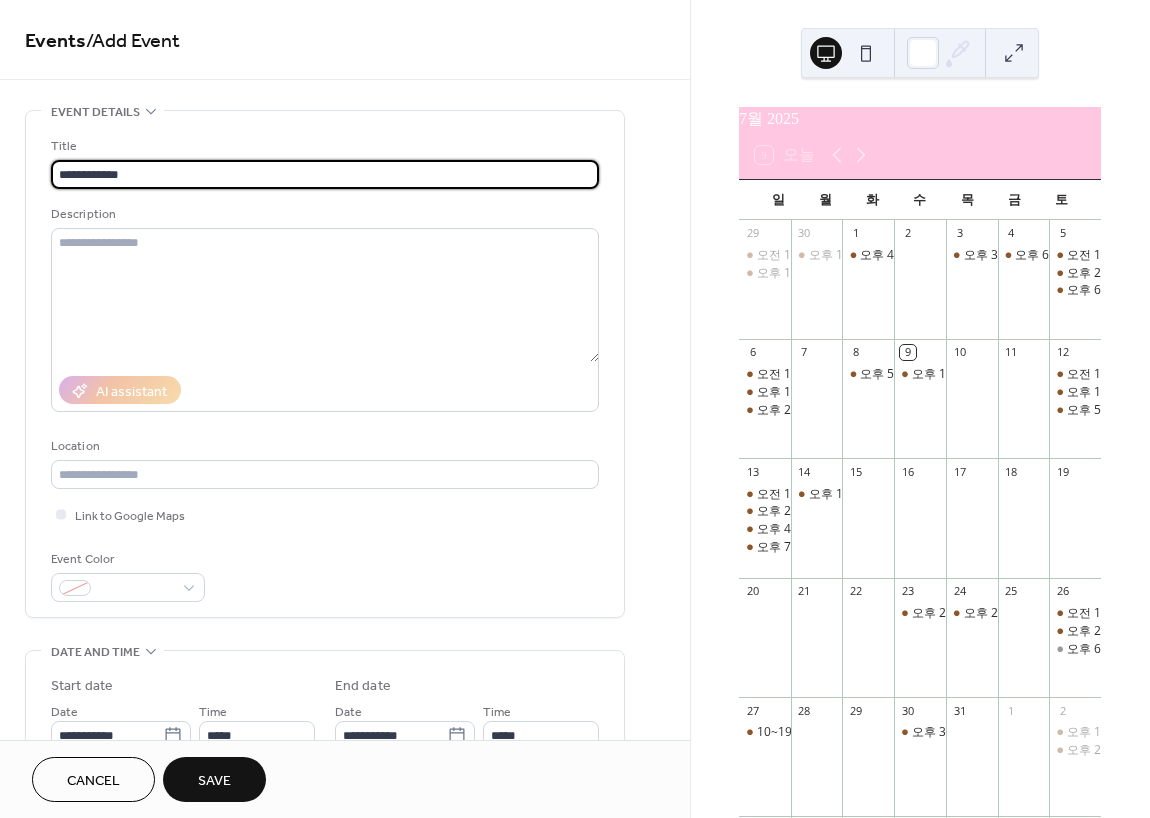 type on "**********" 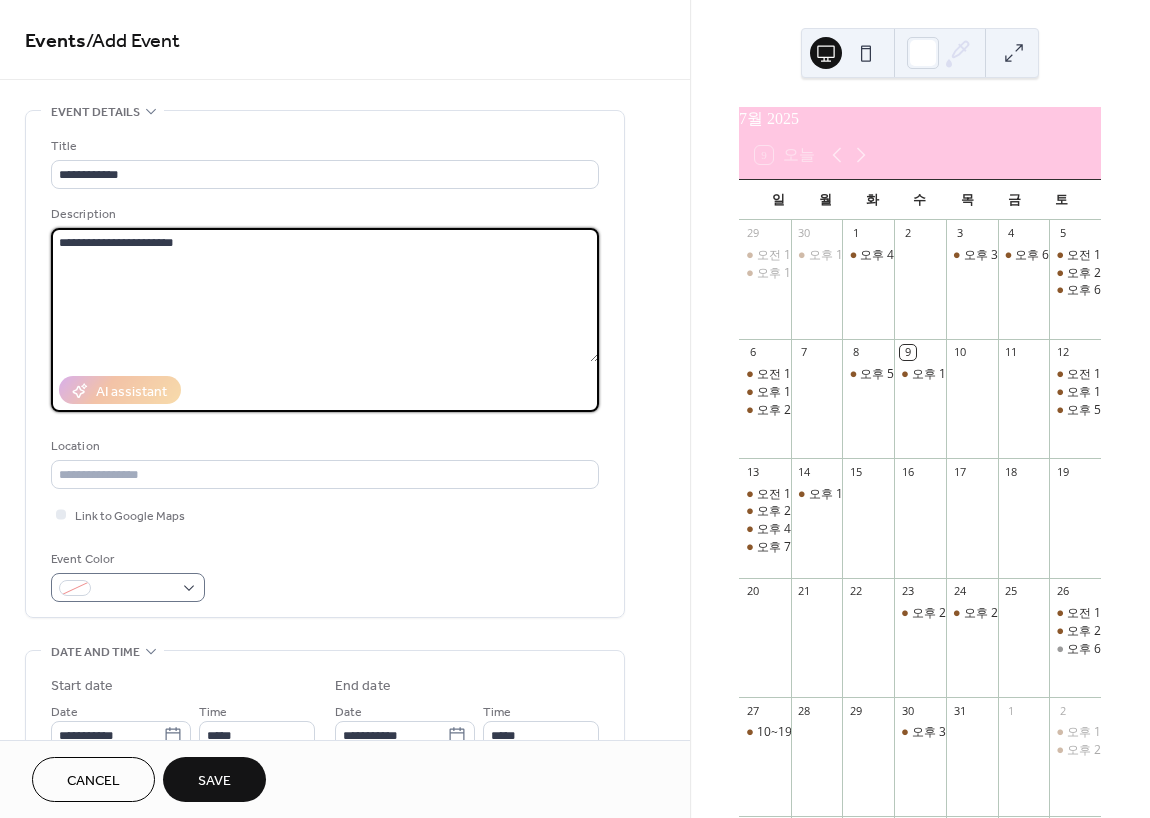 type on "**********" 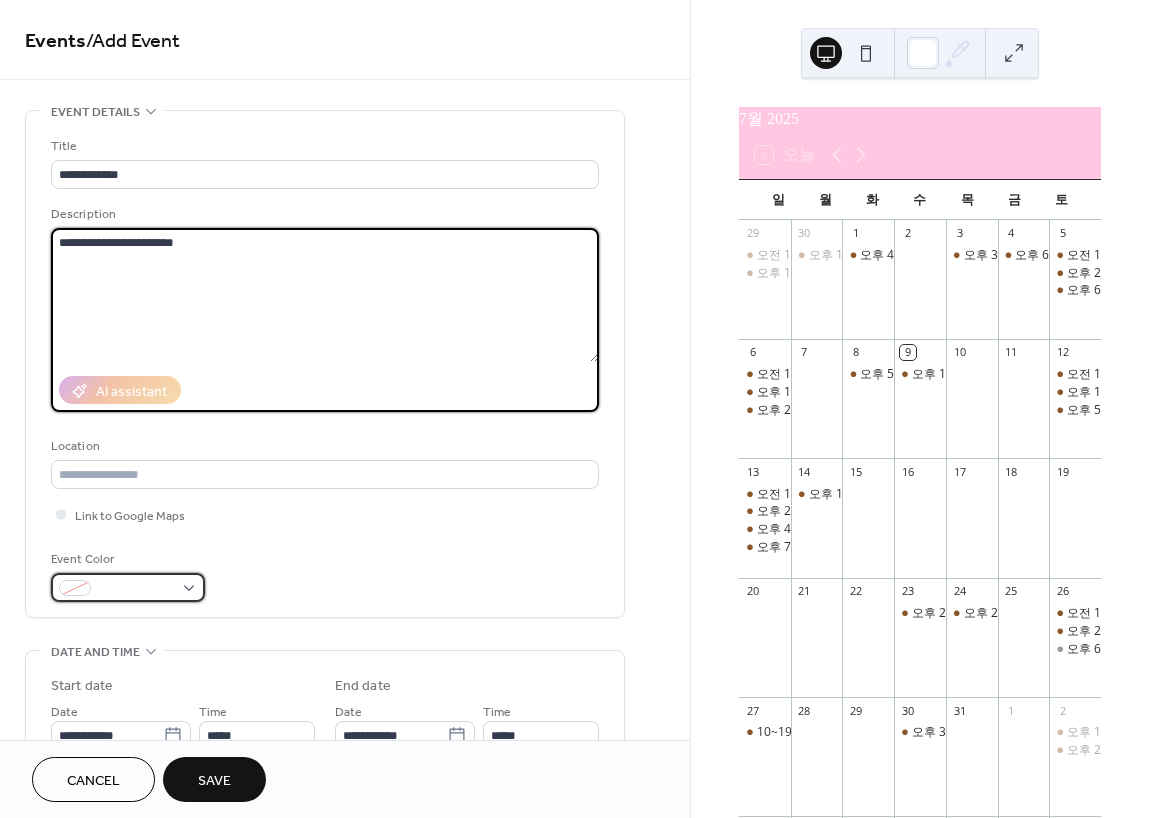 click at bounding box center (128, 587) 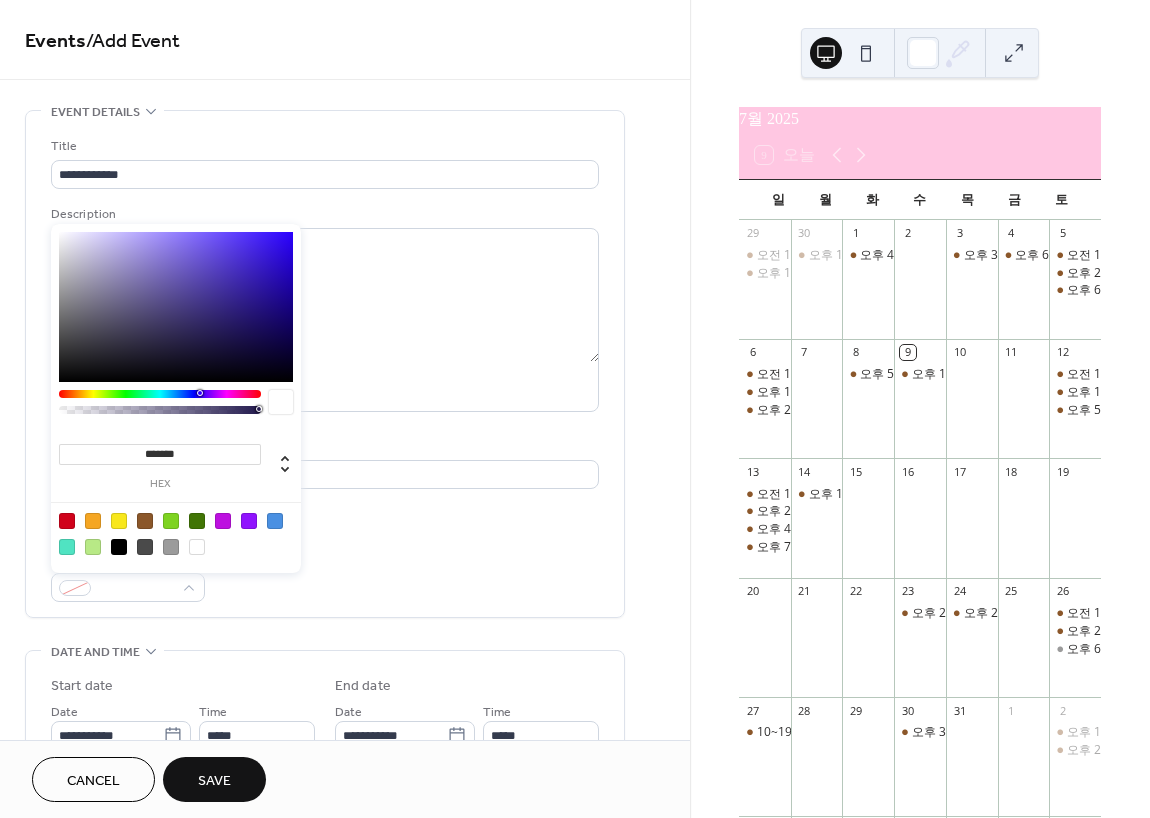 click at bounding box center [171, 547] 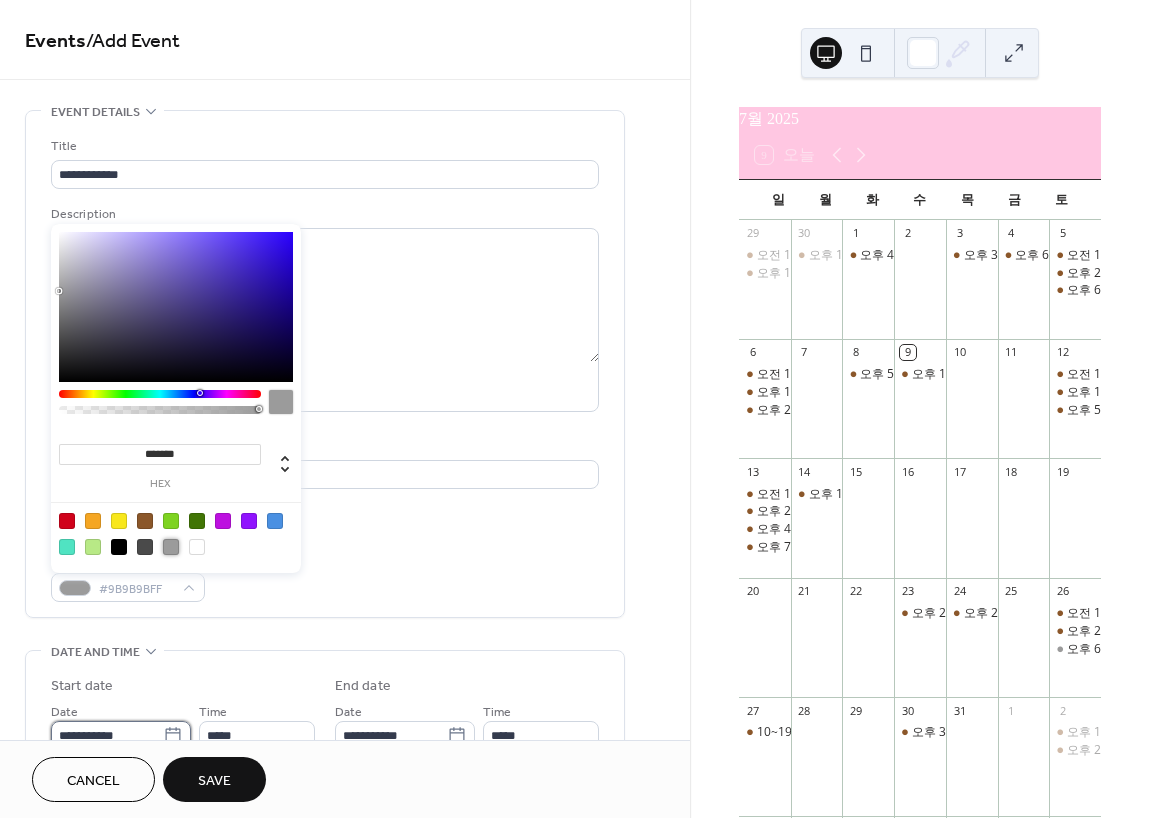 click on "**********" at bounding box center (107, 735) 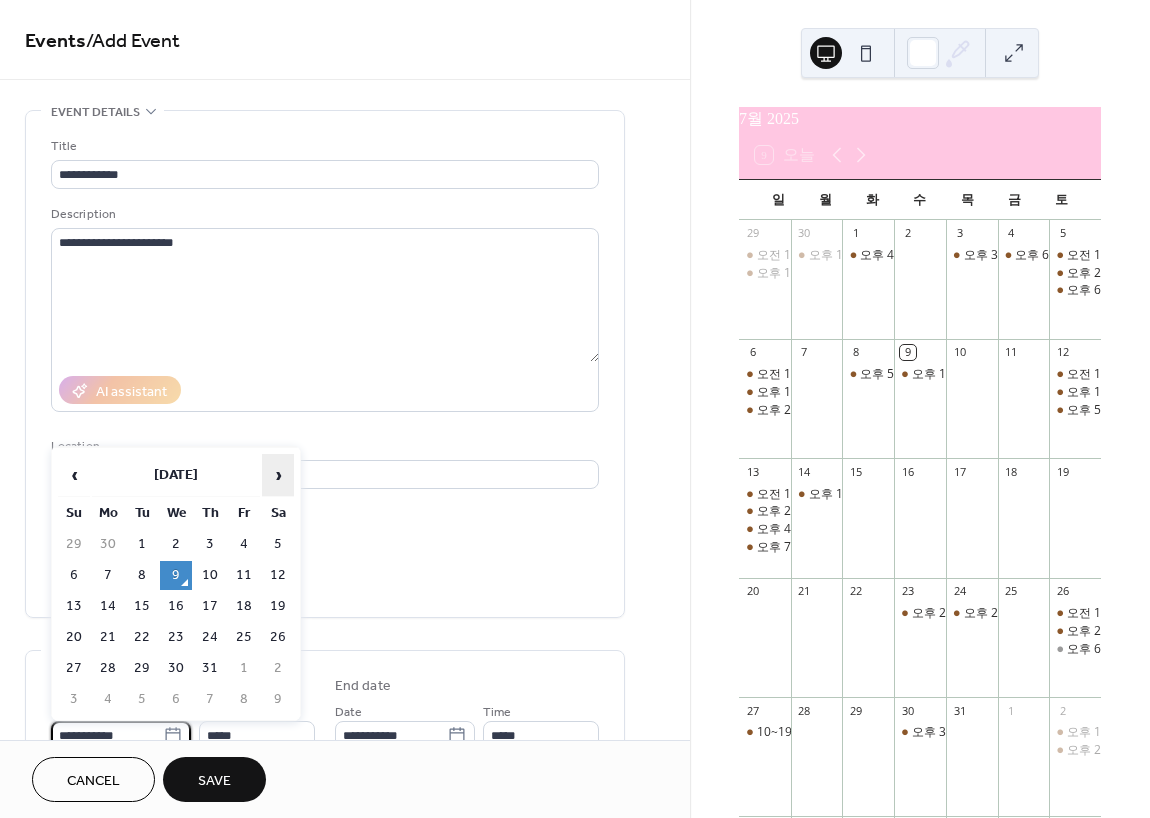 click on "›" at bounding box center [278, 475] 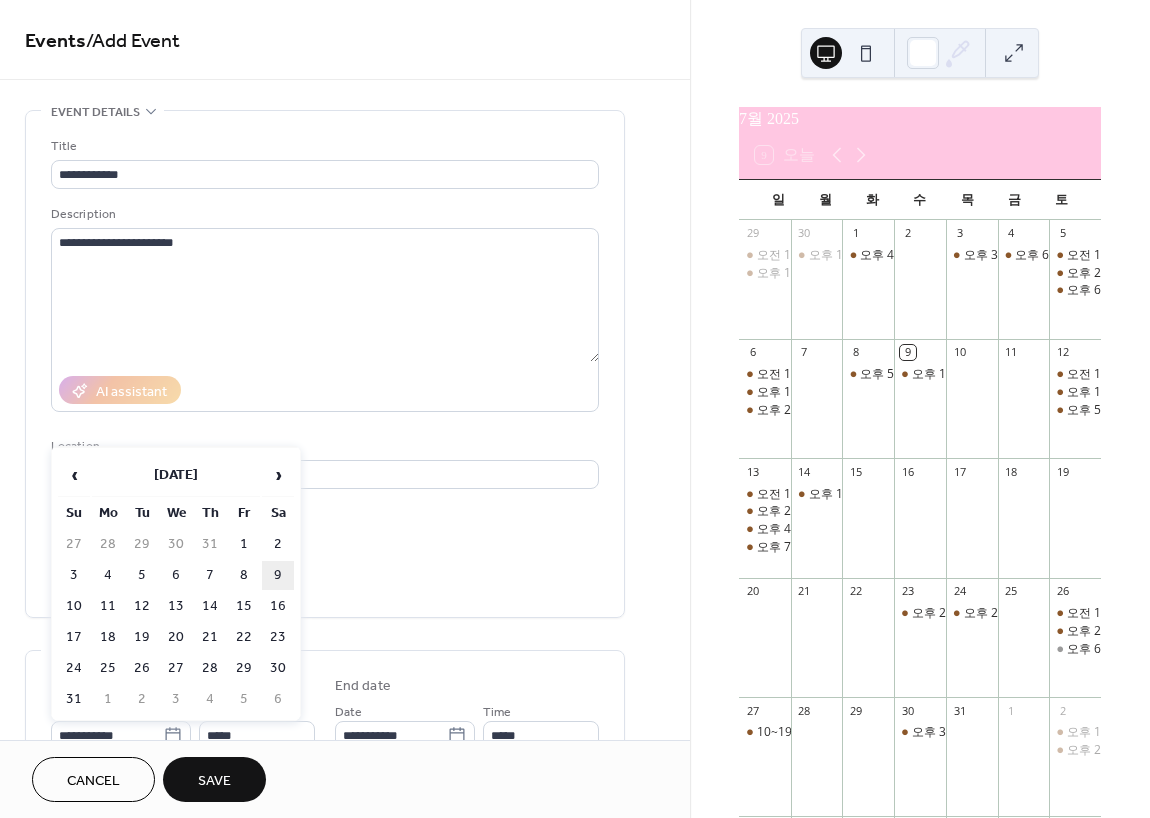 click on "9" at bounding box center [278, 575] 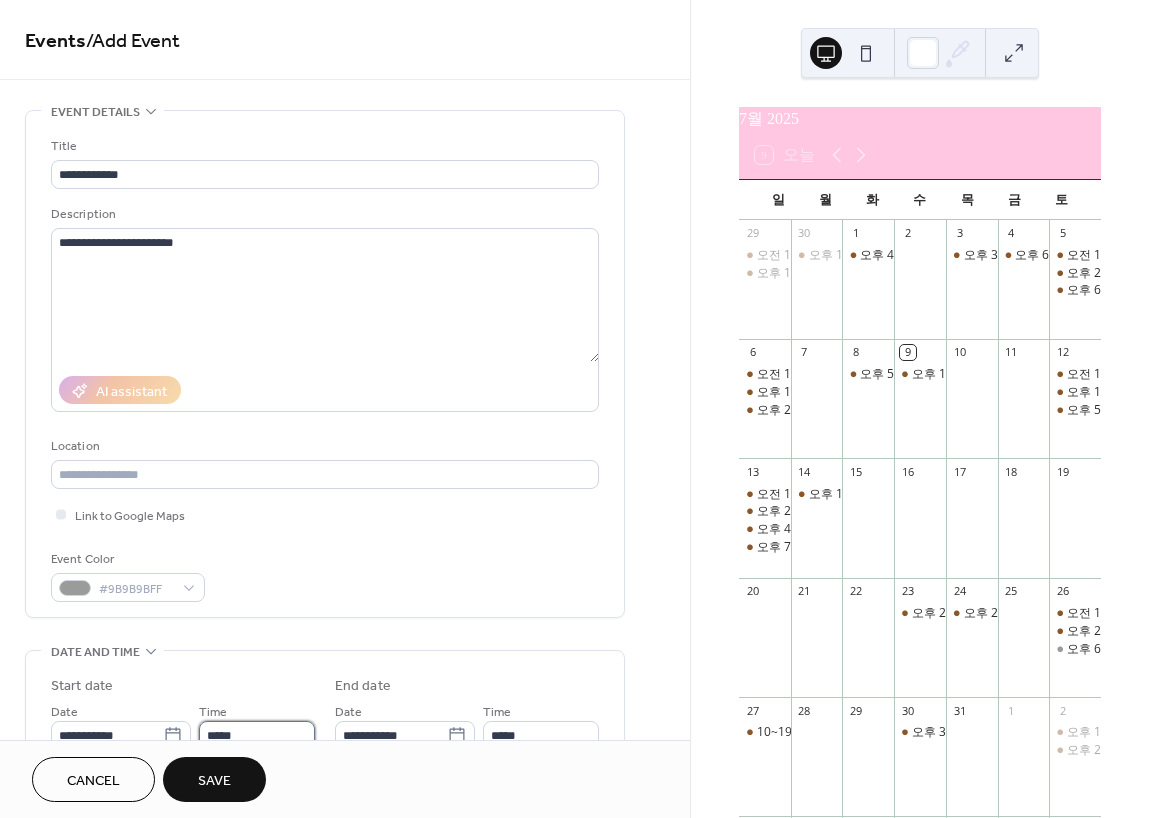 click on "*****" at bounding box center [257, 735] 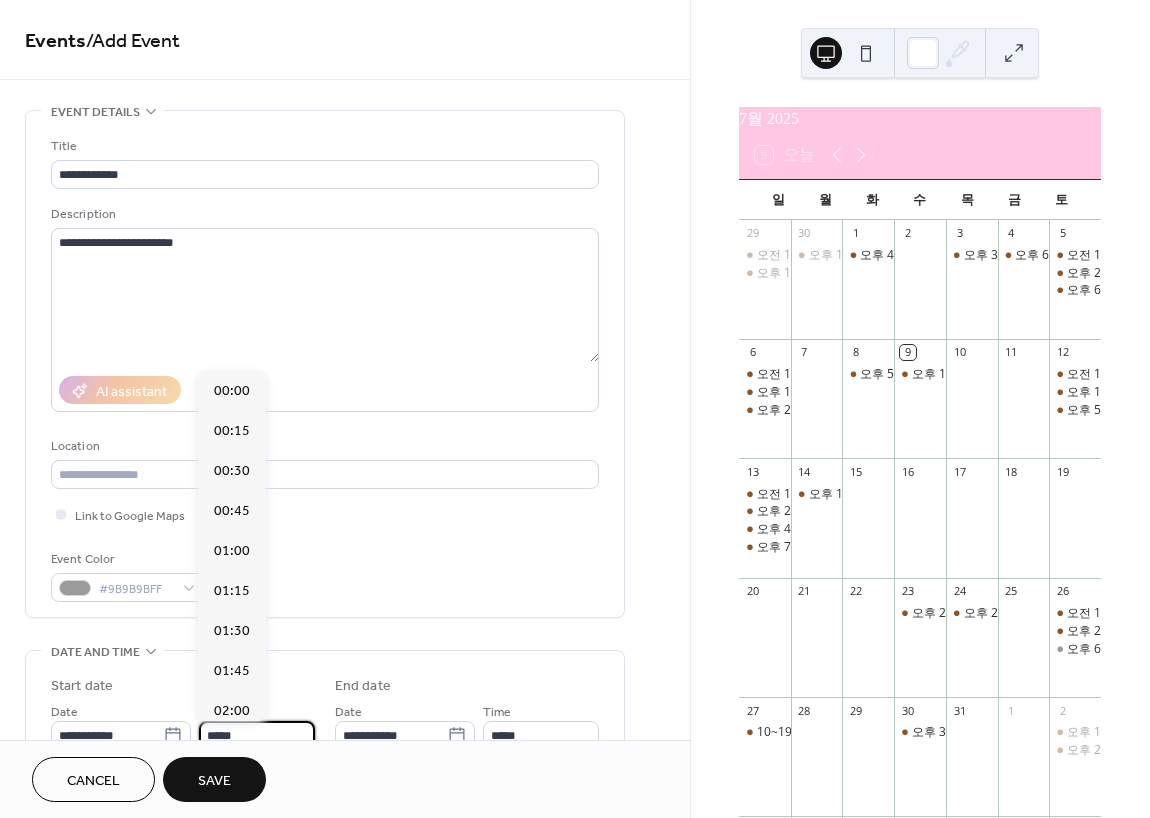 scroll, scrollTop: 1968, scrollLeft: 0, axis: vertical 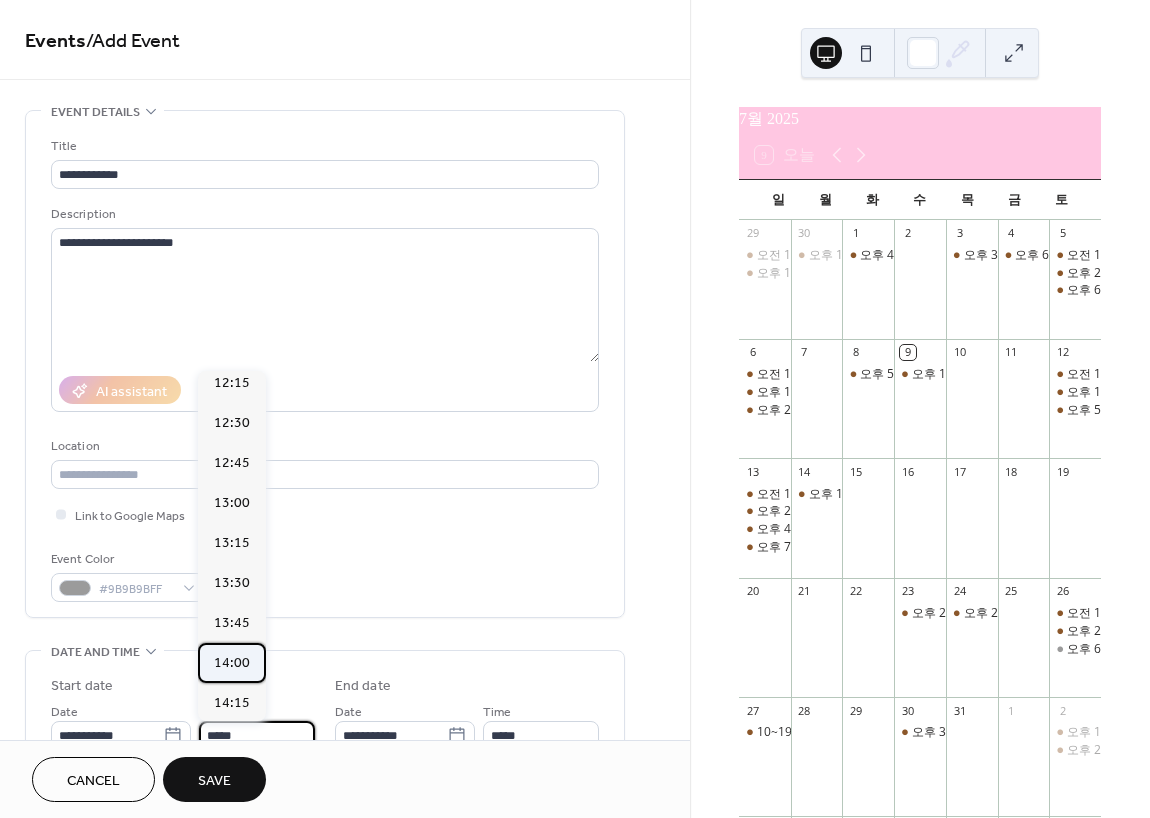 click on "14:00" at bounding box center (232, 663) 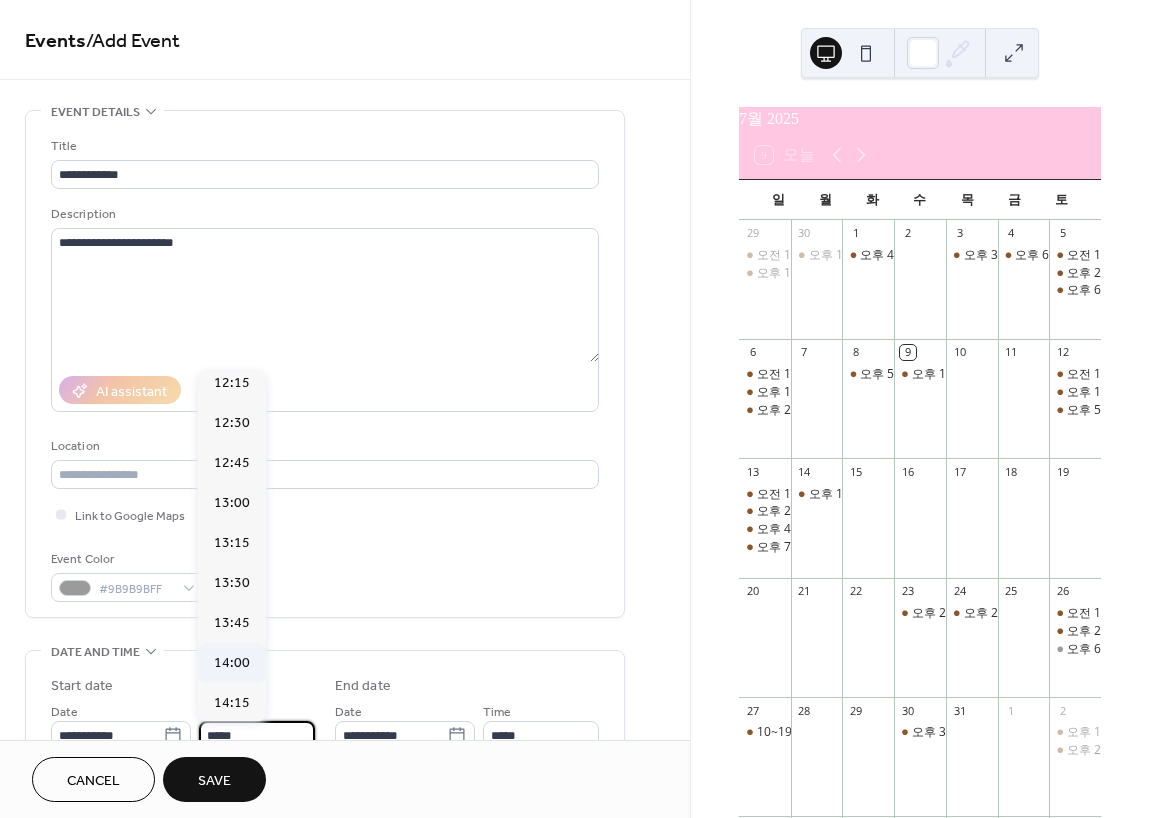 type on "*****" 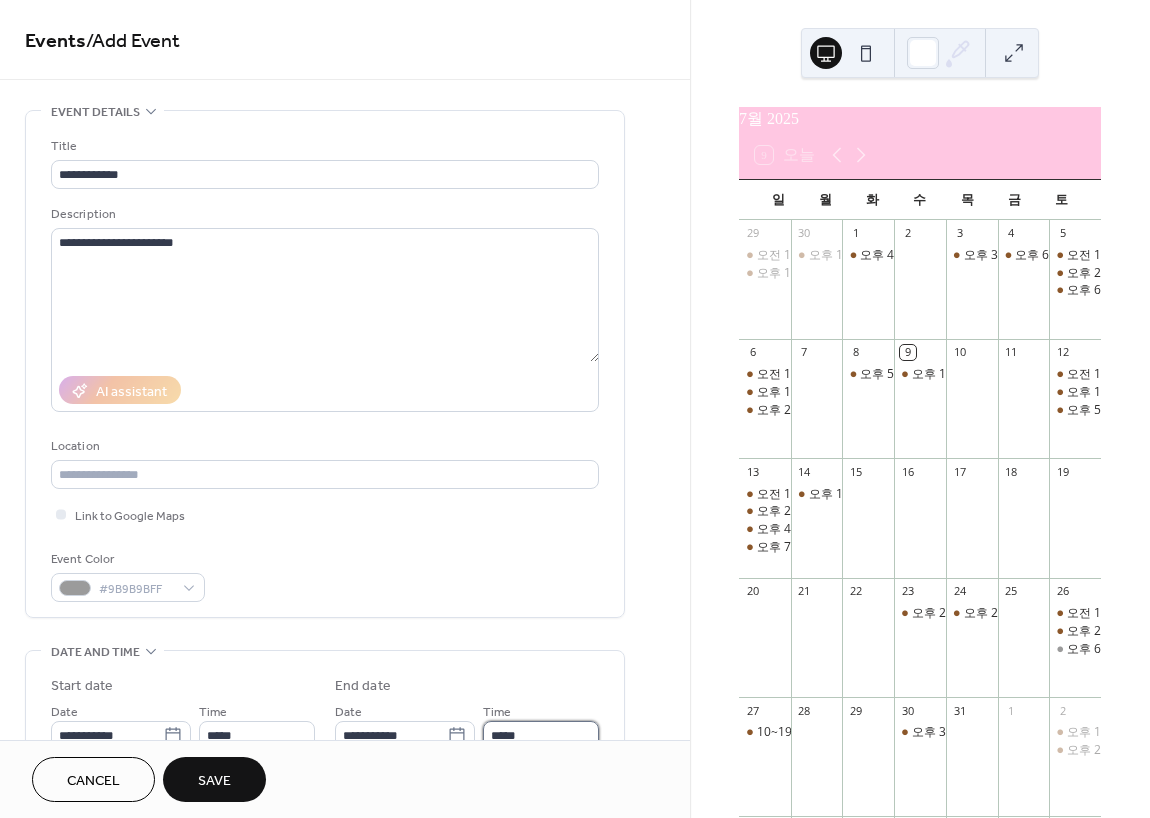 click on "*****" at bounding box center [541, 735] 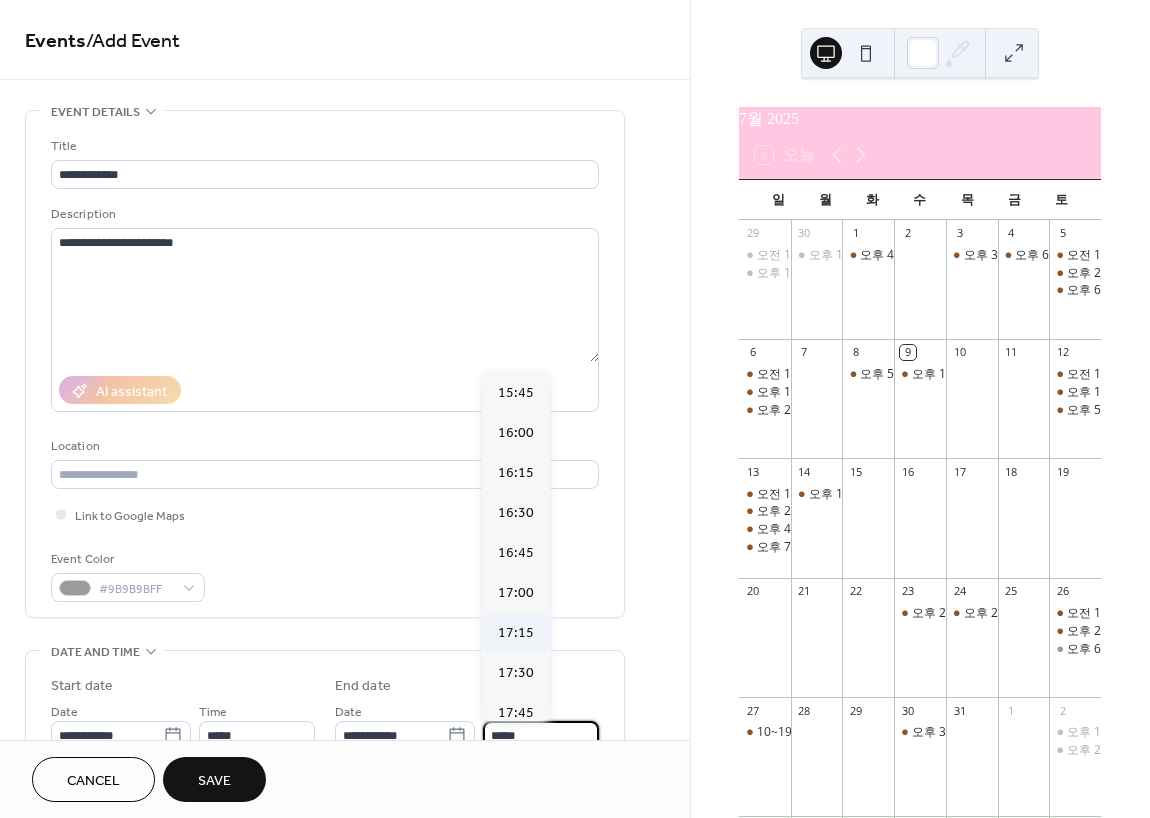 scroll, scrollTop: 300, scrollLeft: 0, axis: vertical 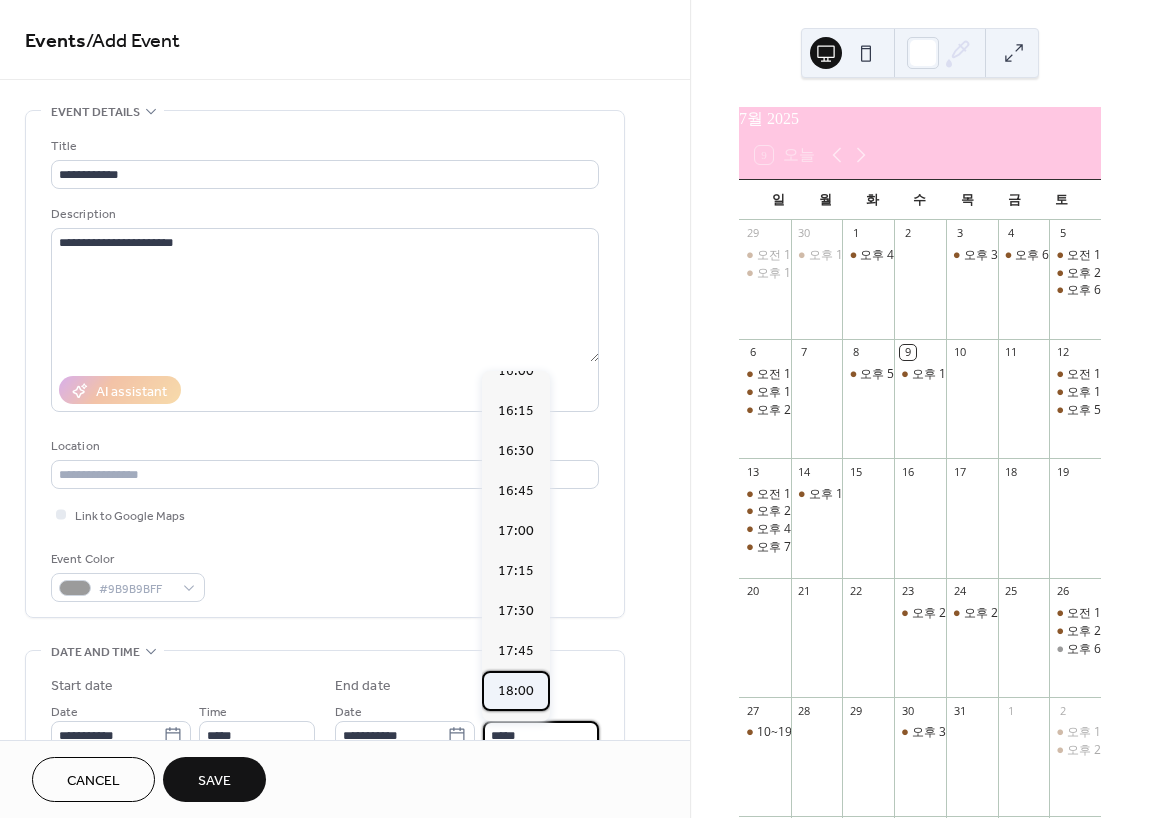 click on "18:00" at bounding box center (516, 691) 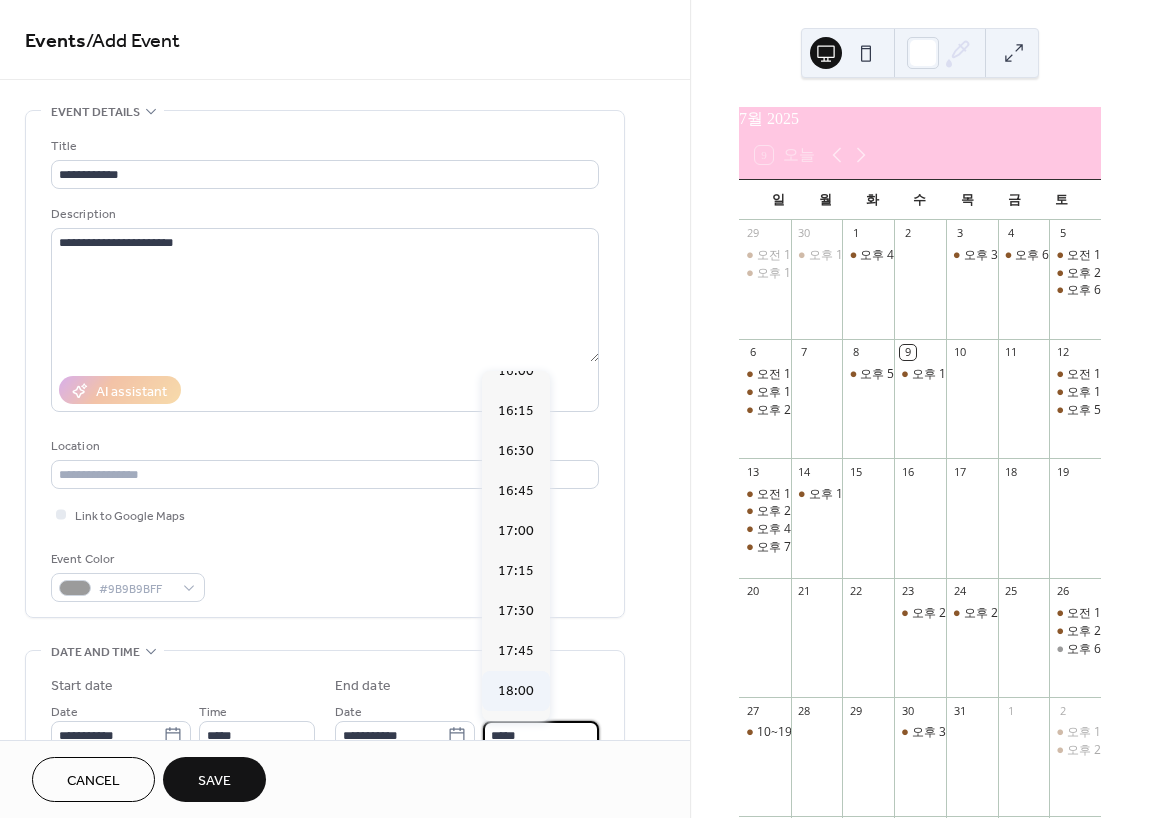 type on "*****" 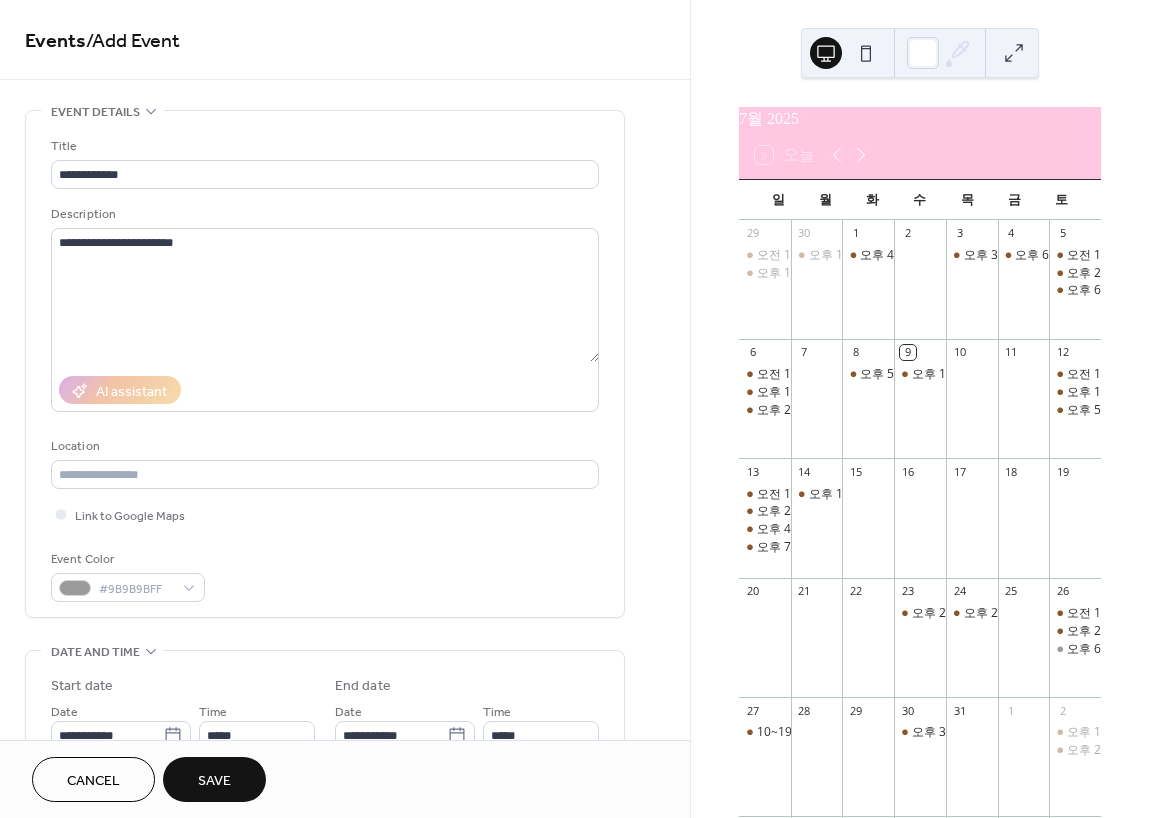 click on "Save" at bounding box center (214, 779) 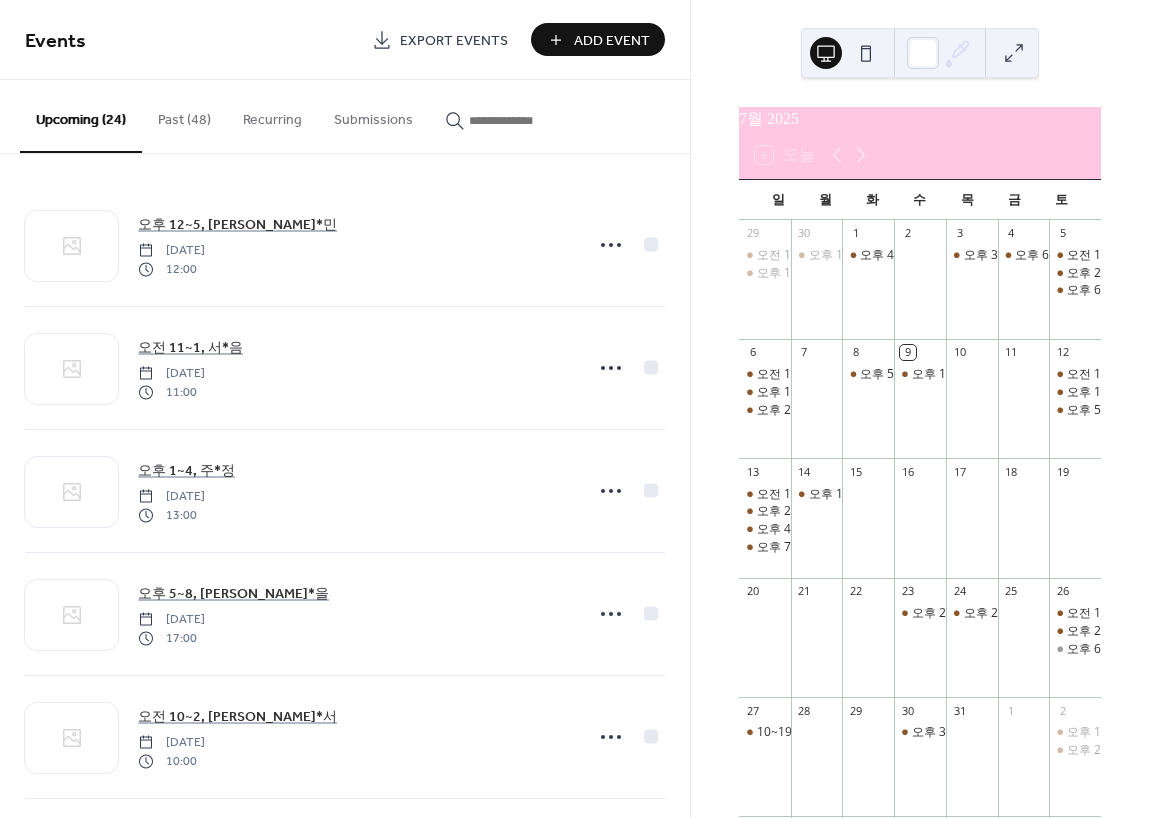 scroll, scrollTop: 178, scrollLeft: 0, axis: vertical 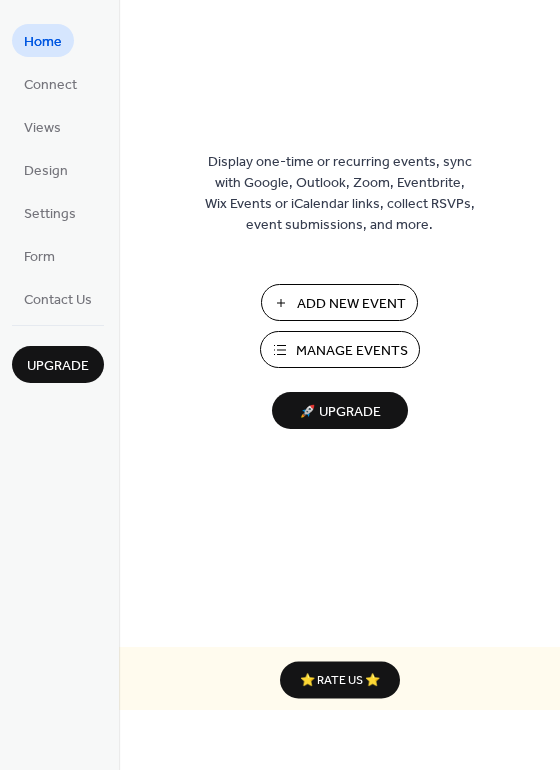 click on "Add New Event" at bounding box center (351, 304) 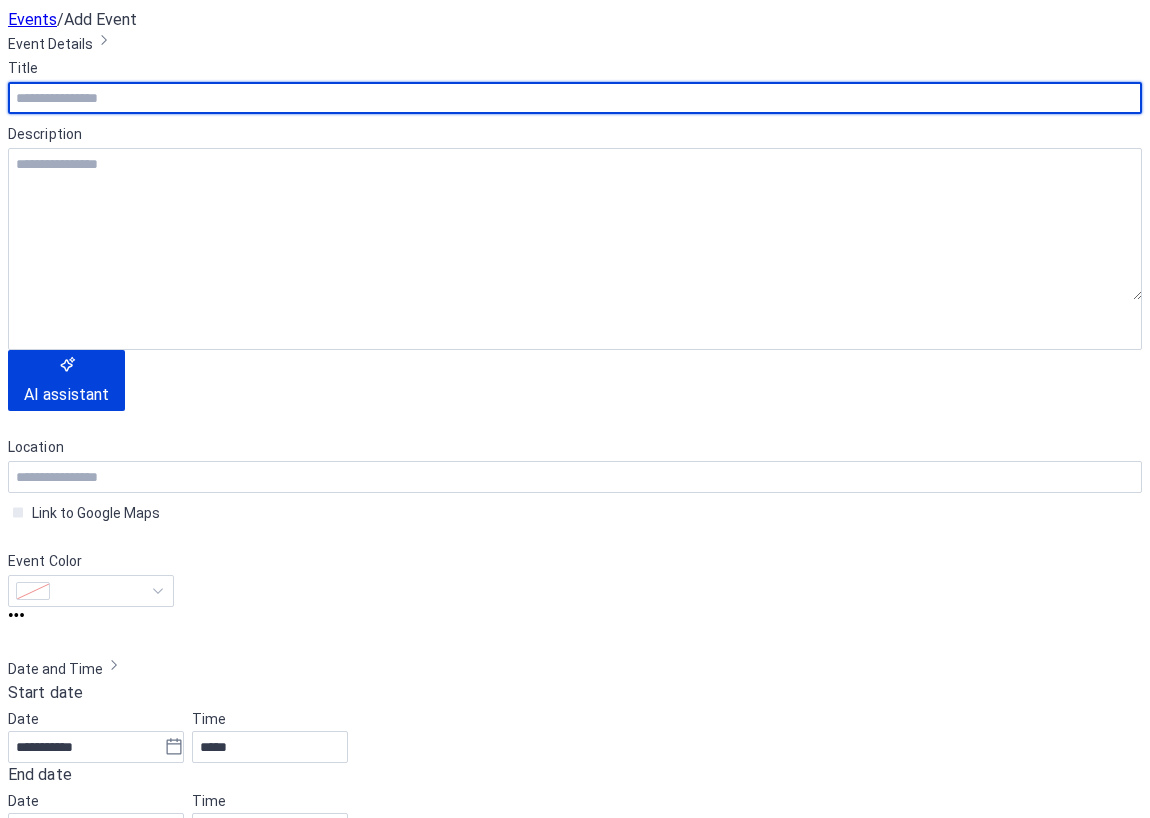 scroll, scrollTop: 0, scrollLeft: 0, axis: both 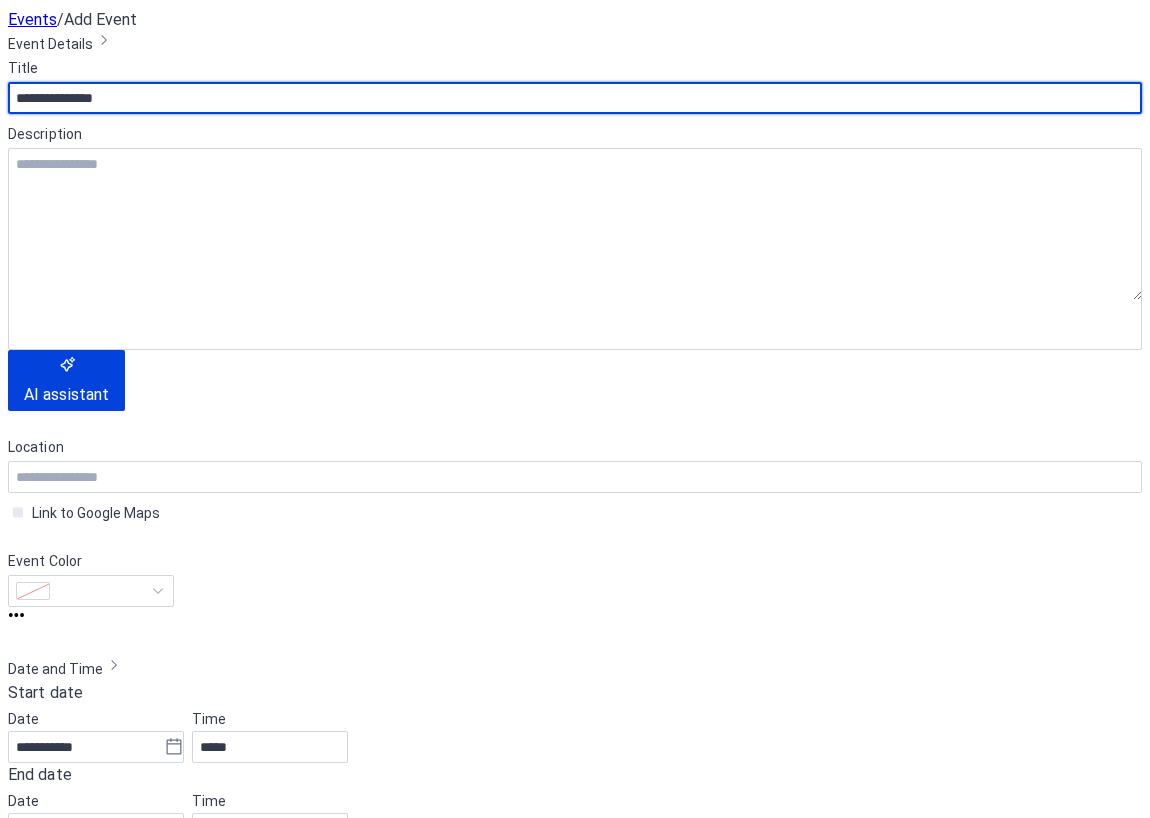 type on "**********" 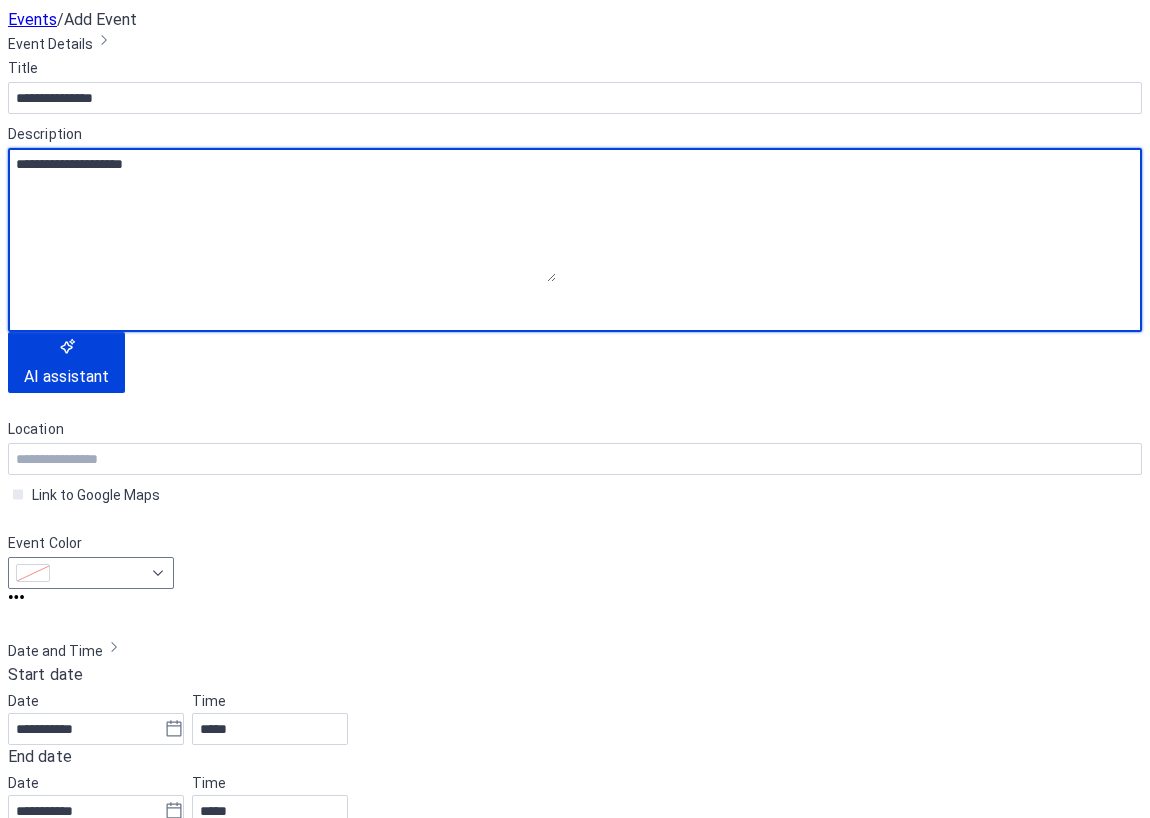 type on "**********" 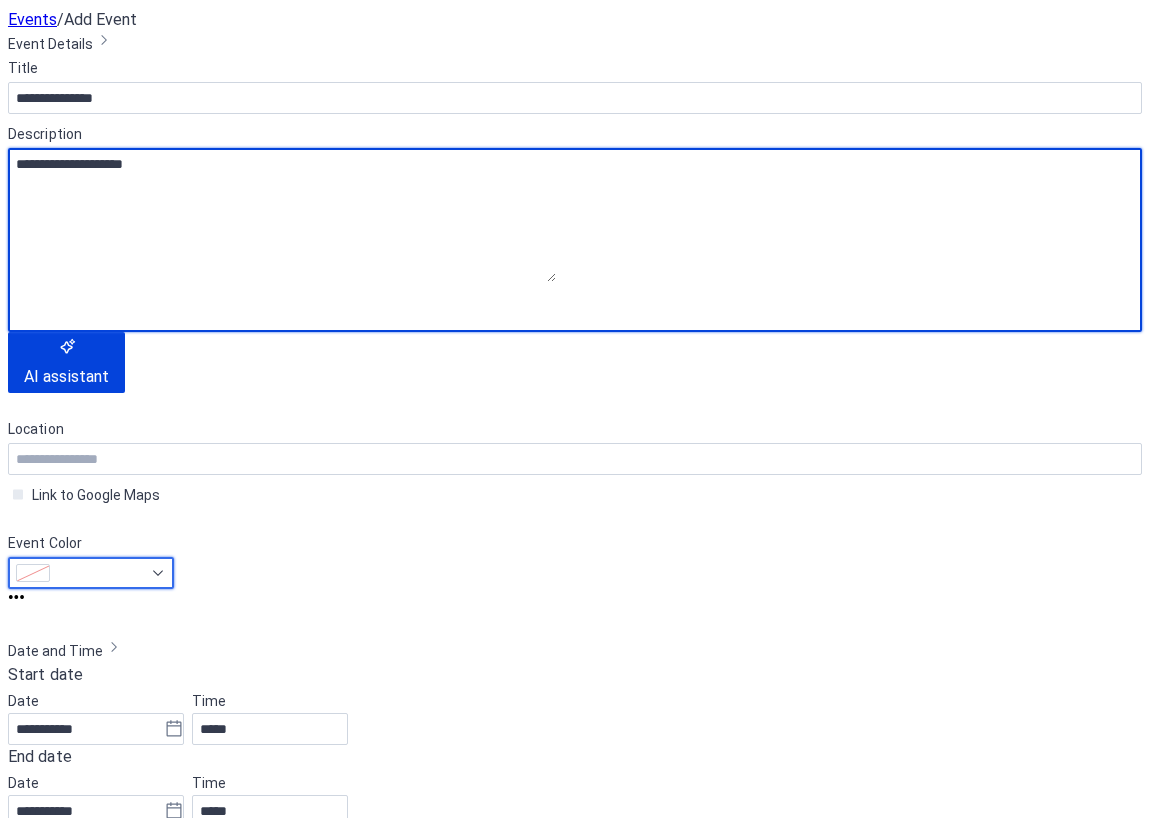 click at bounding box center [100, 573] 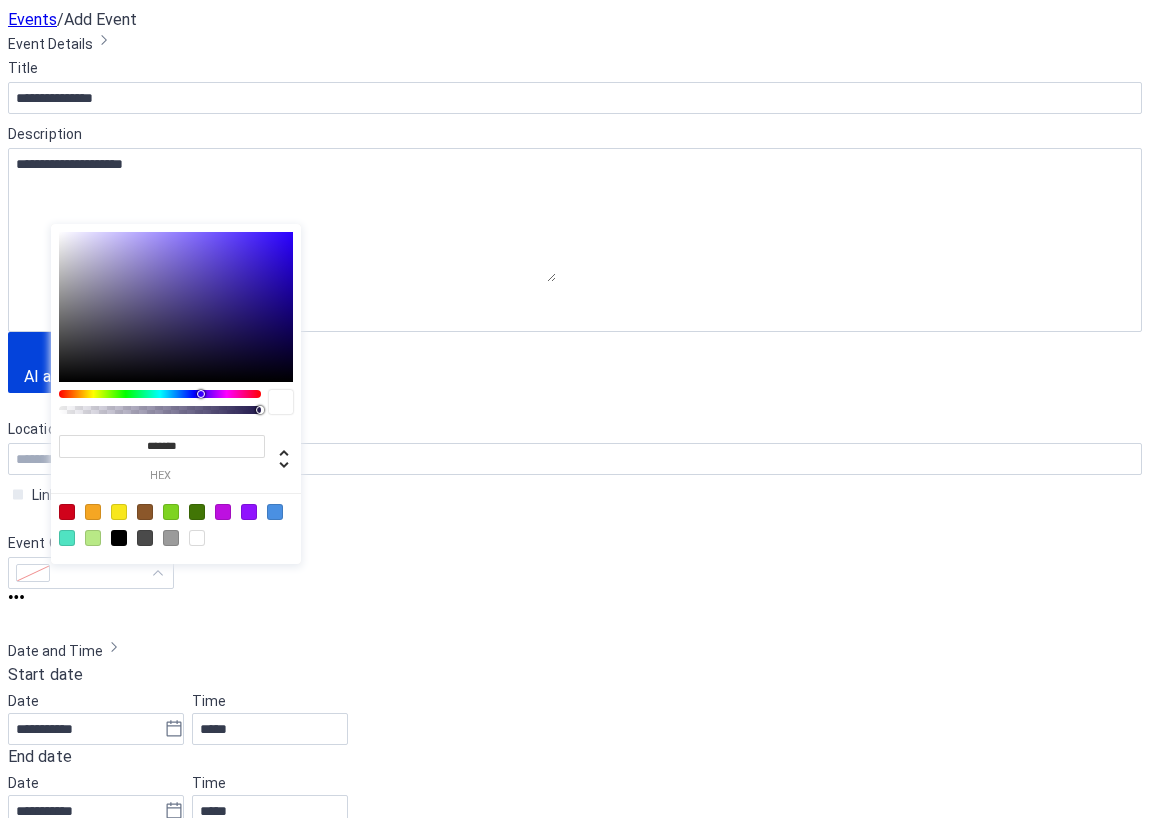 click at bounding box center (93, 512) 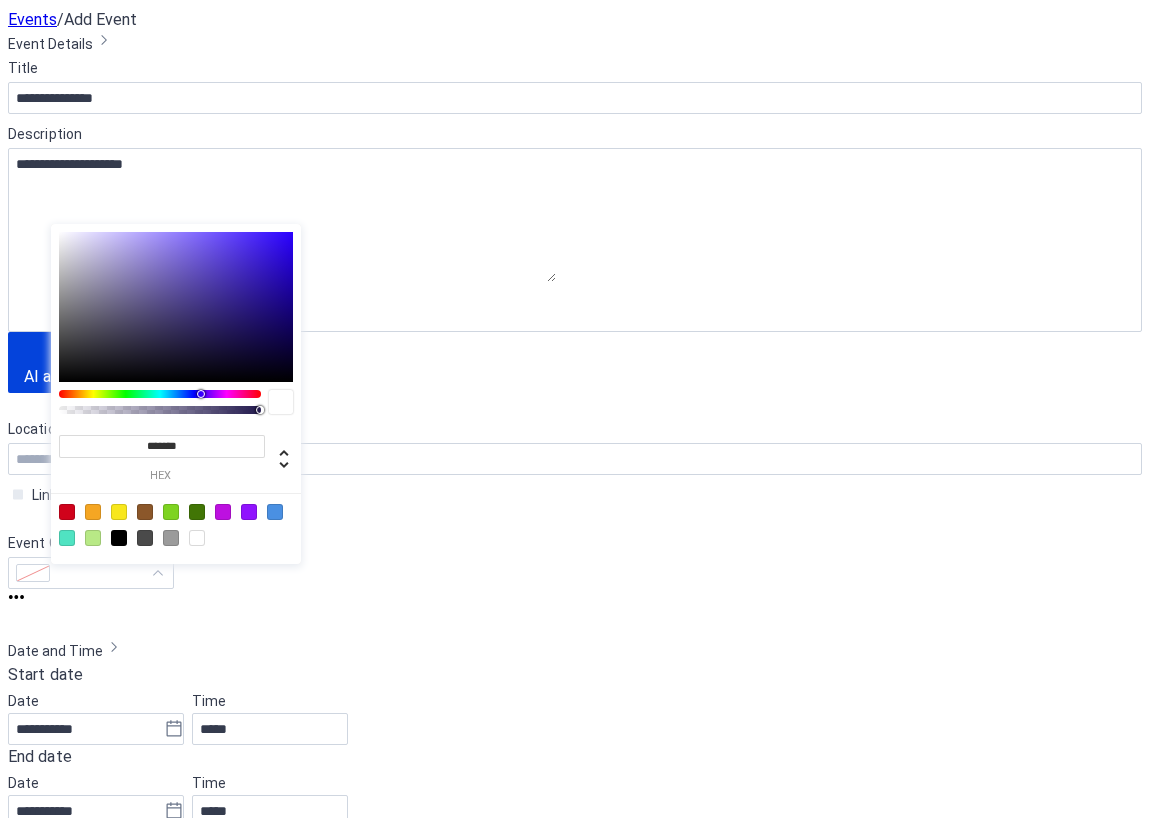 type on "*******" 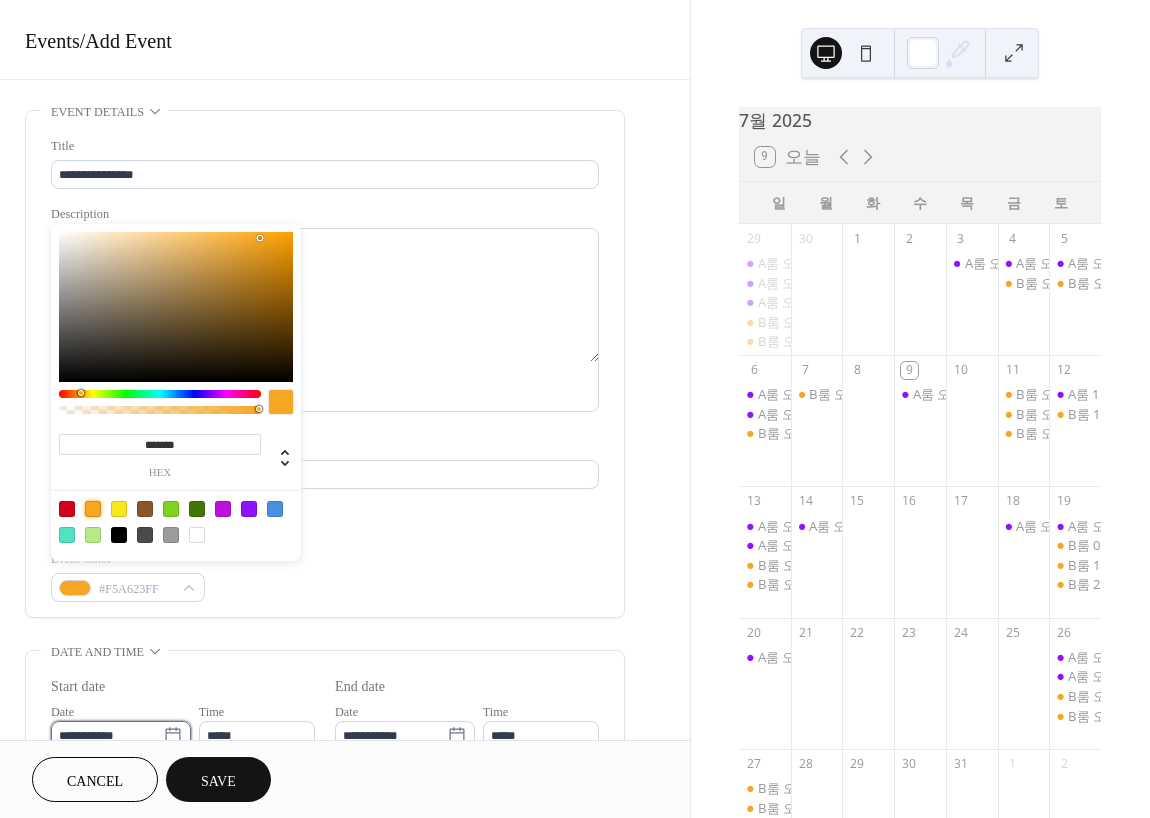 click on "**********" at bounding box center (107, 735) 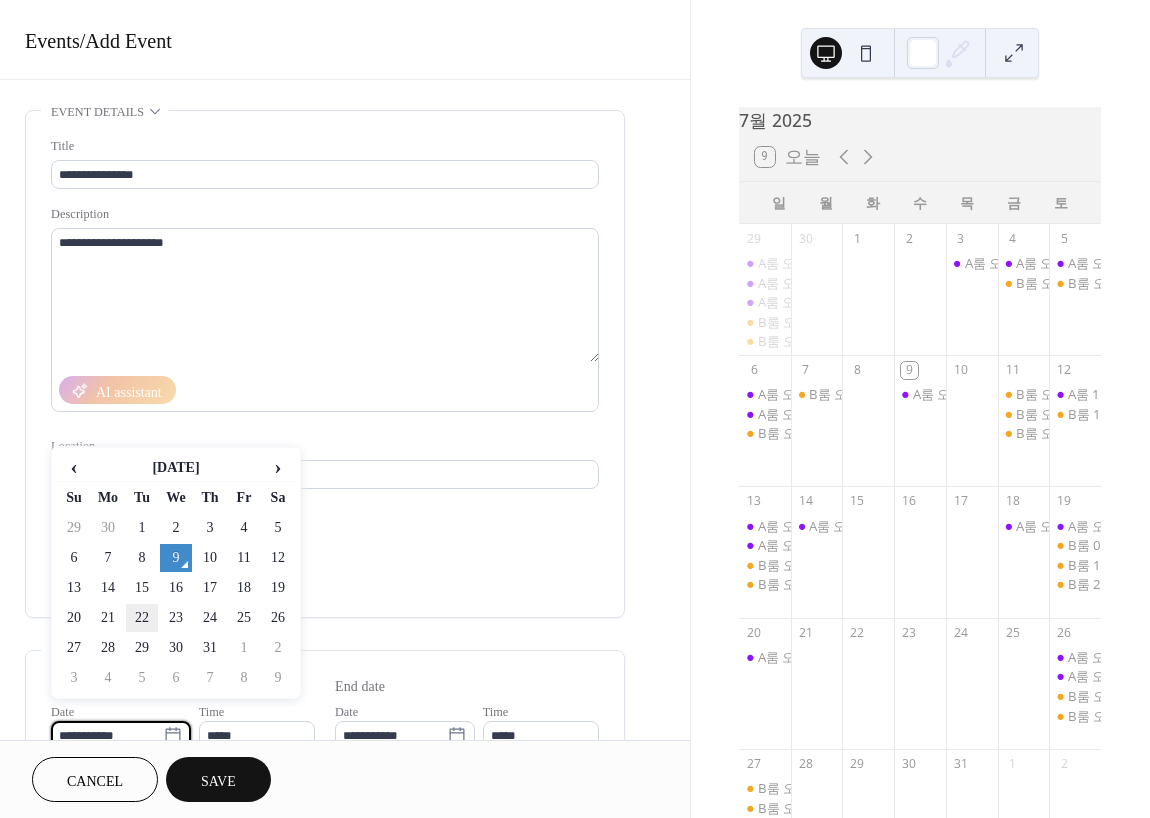 click on "22" at bounding box center [142, 618] 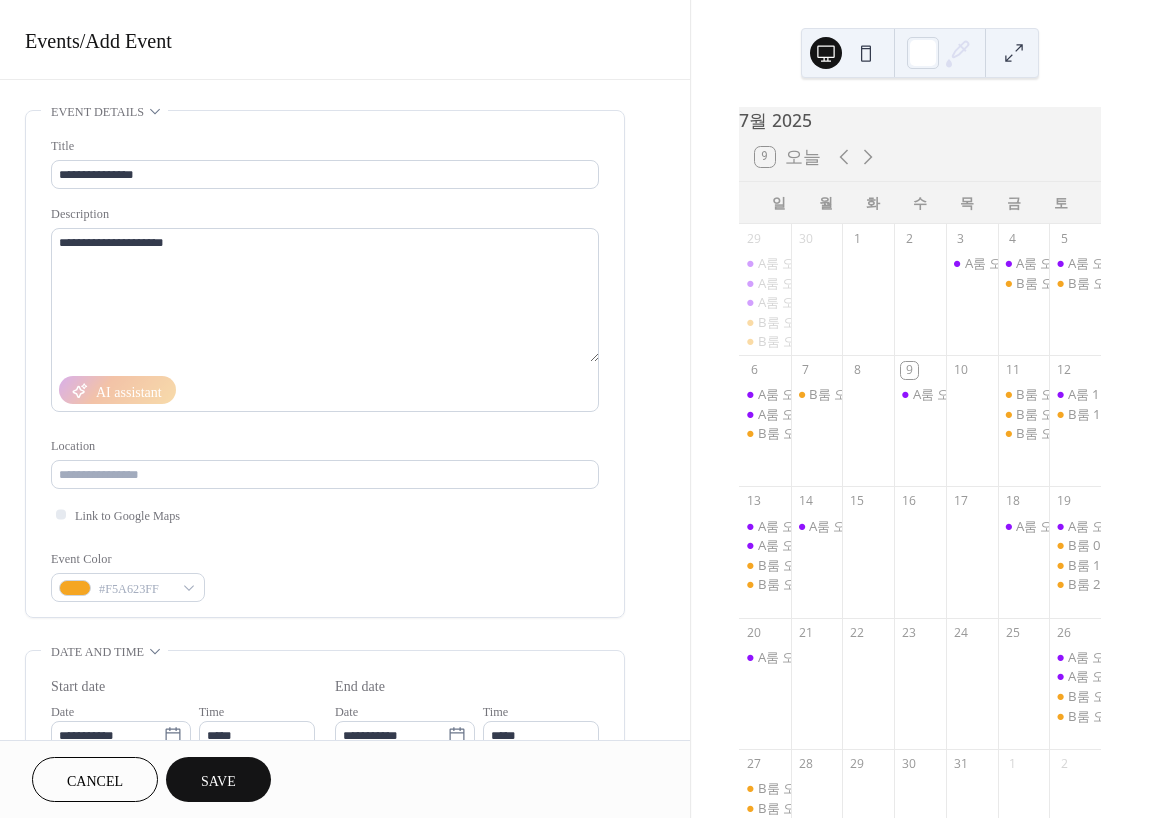 type on "**********" 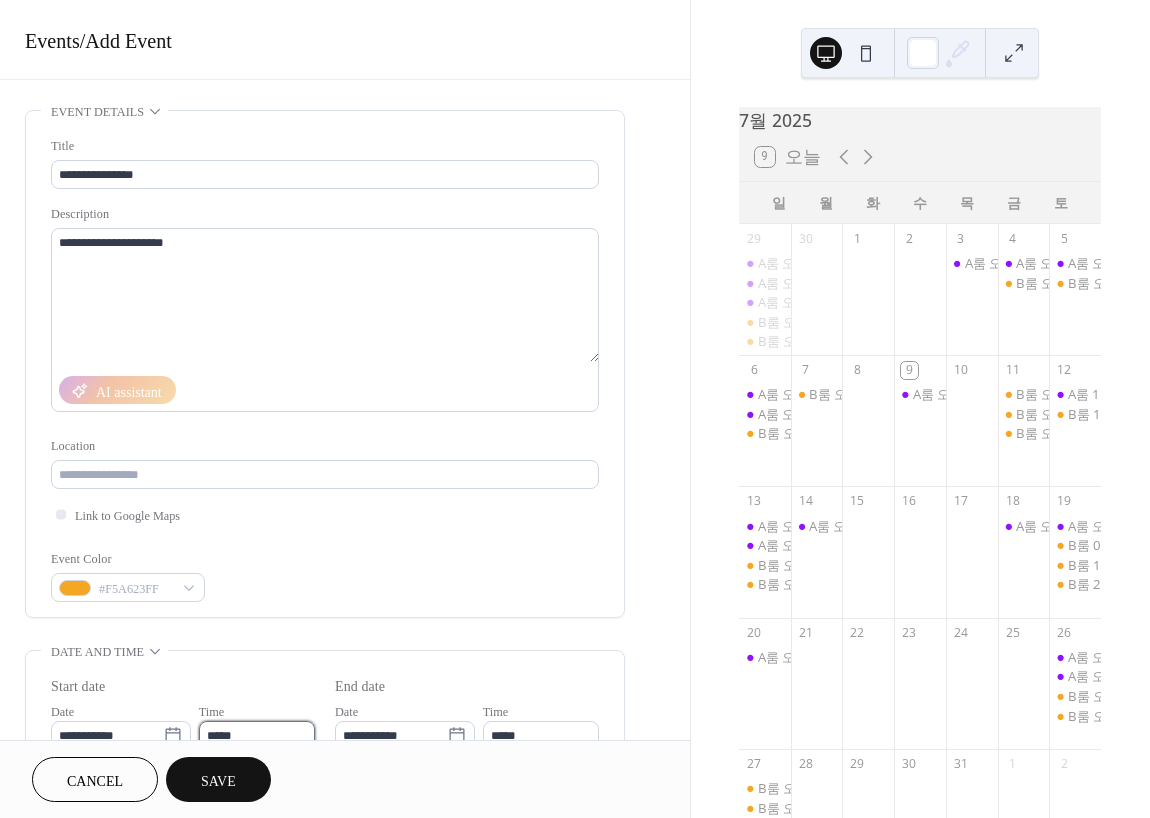 click on "*****" at bounding box center (257, 735) 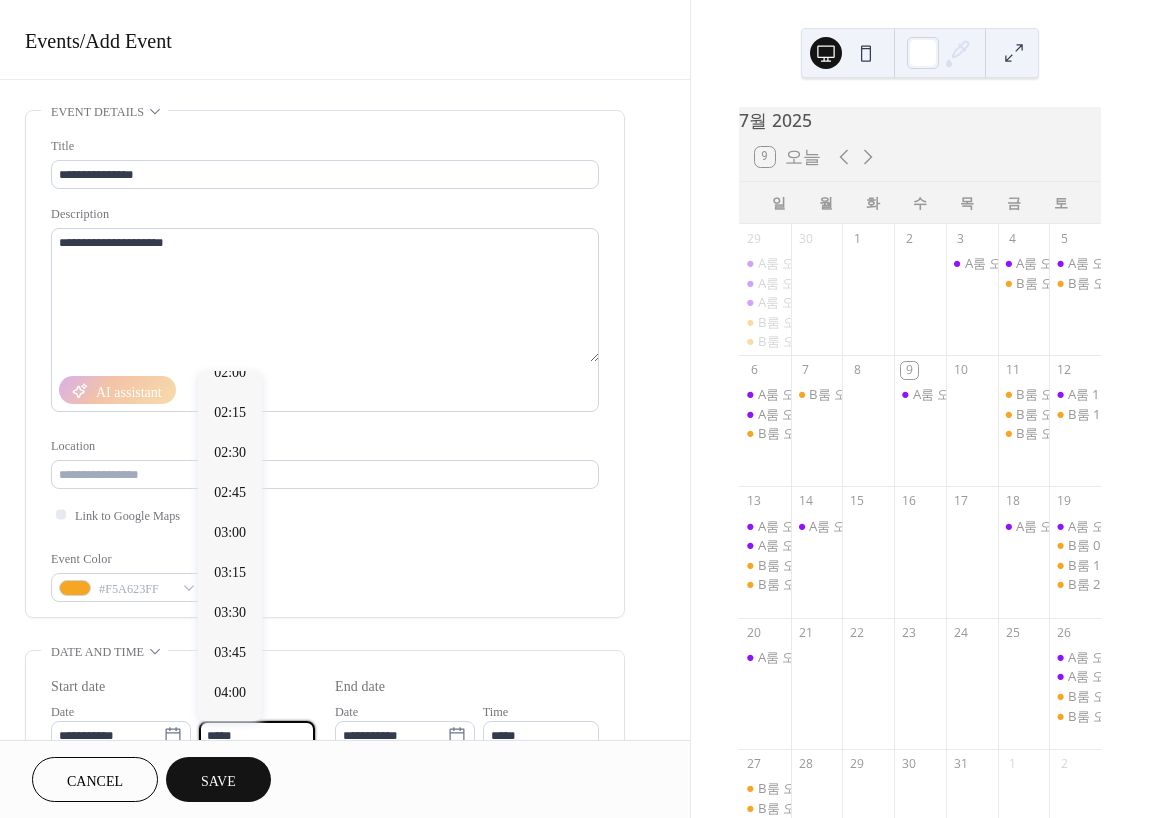 scroll, scrollTop: 168, scrollLeft: 0, axis: vertical 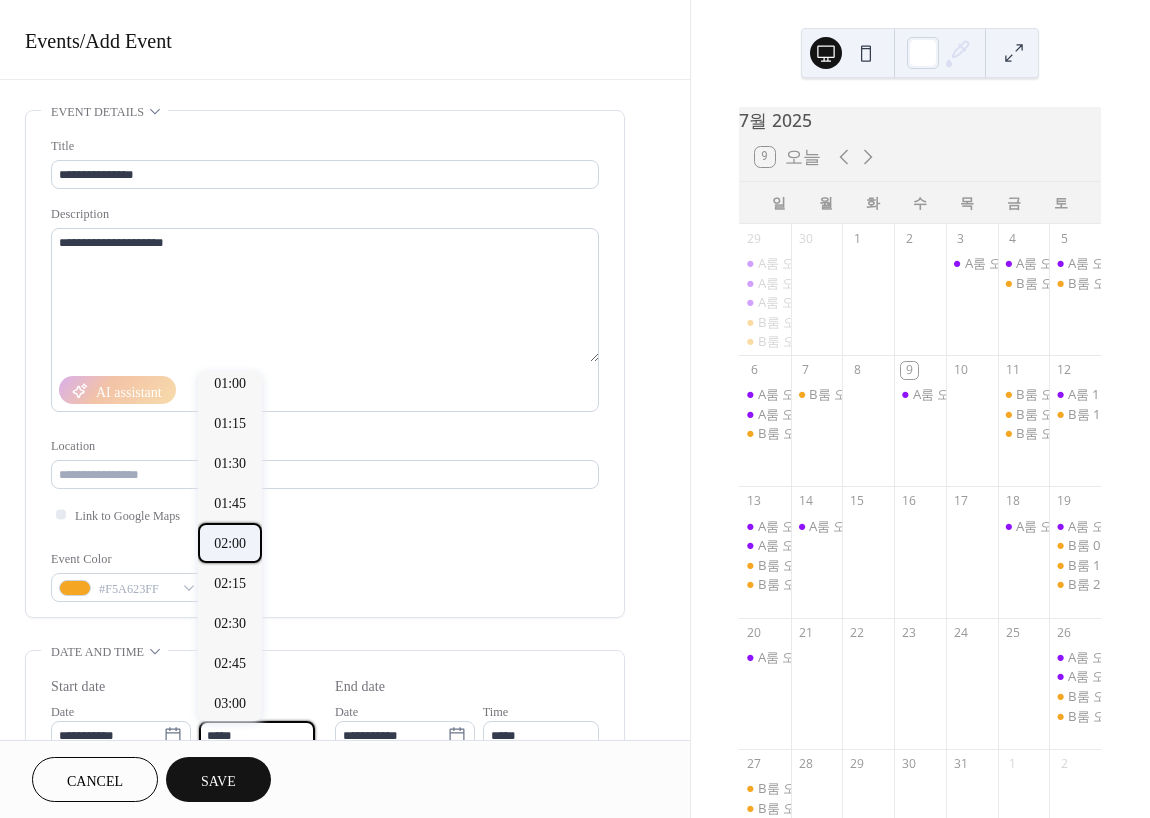 click on "02:00" at bounding box center [230, 543] 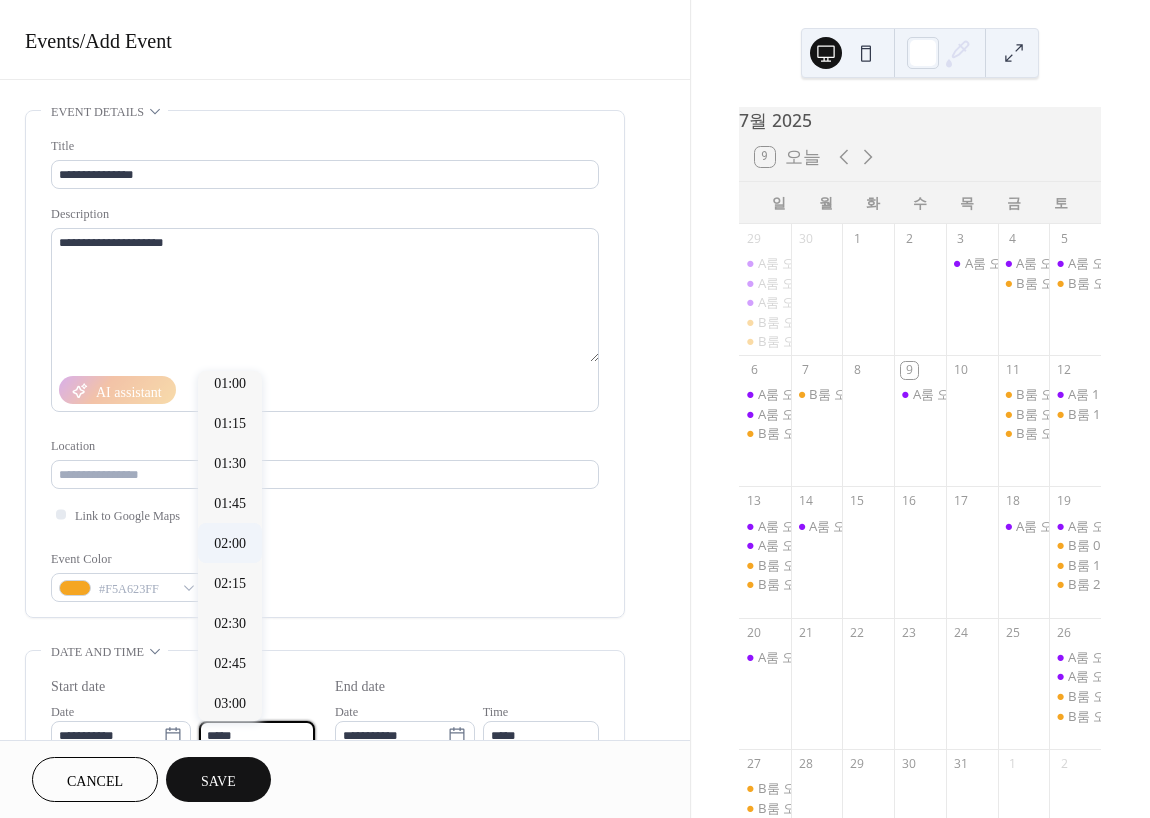 type on "*****" 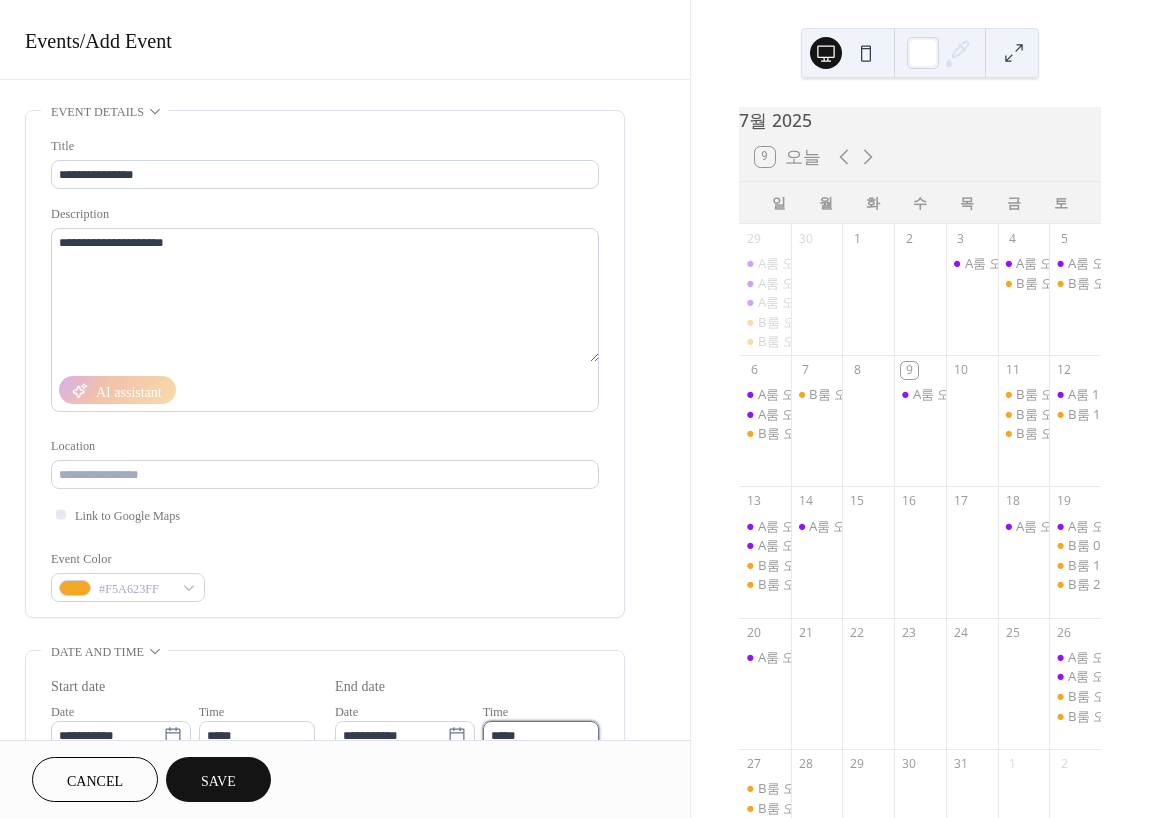 click on "*****" at bounding box center [541, 735] 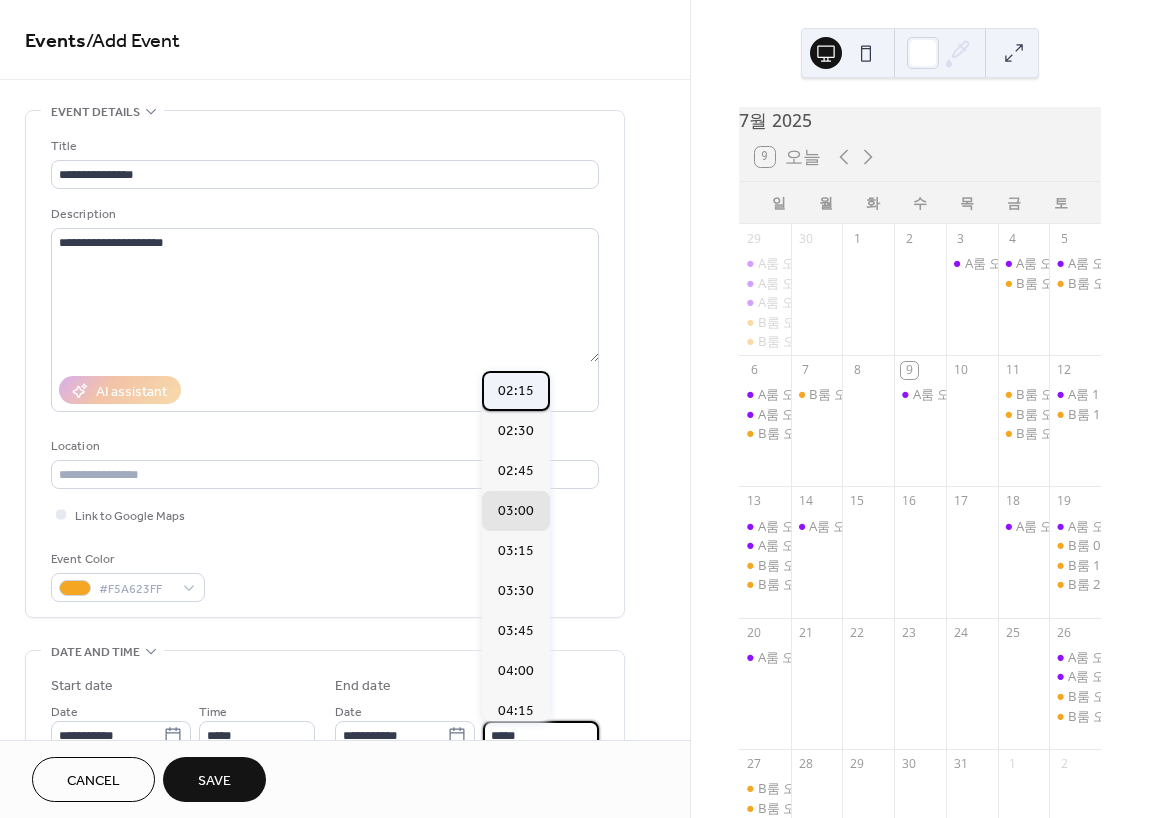 click on "02:15" at bounding box center [516, 391] 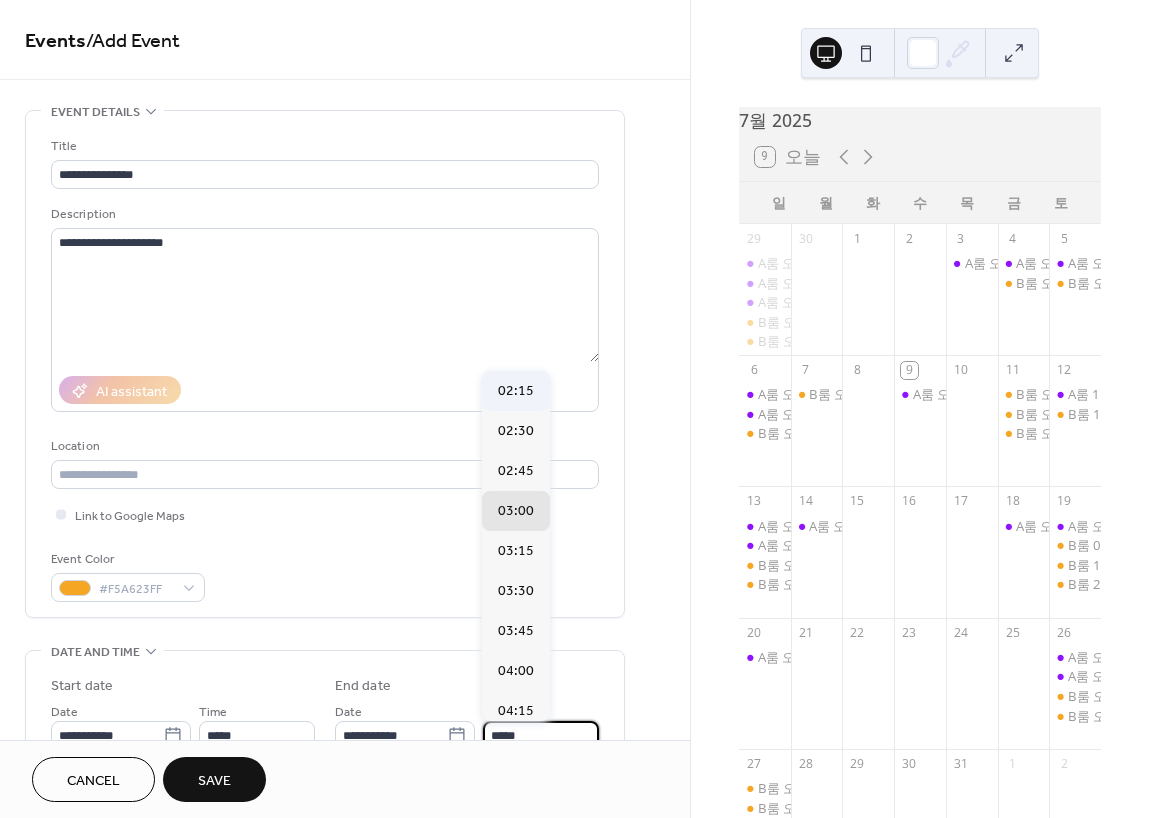type on "*****" 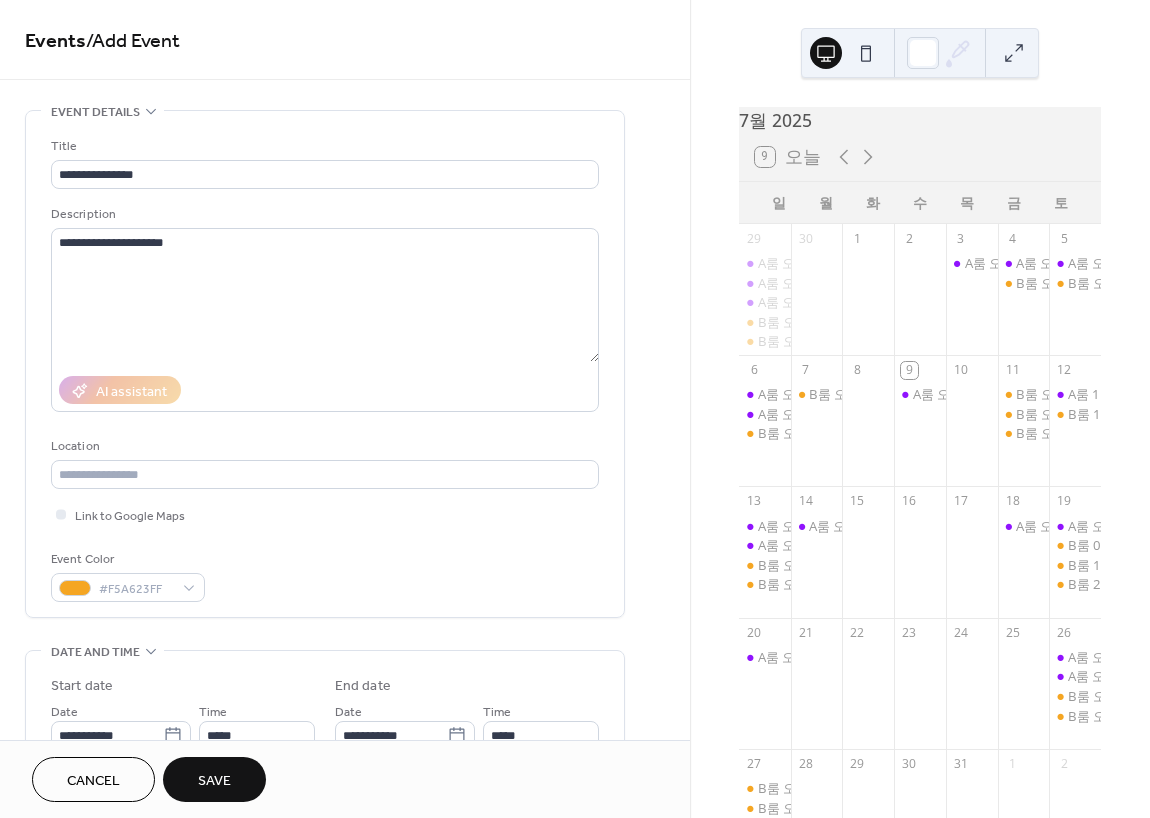 click on "Save" at bounding box center (214, 779) 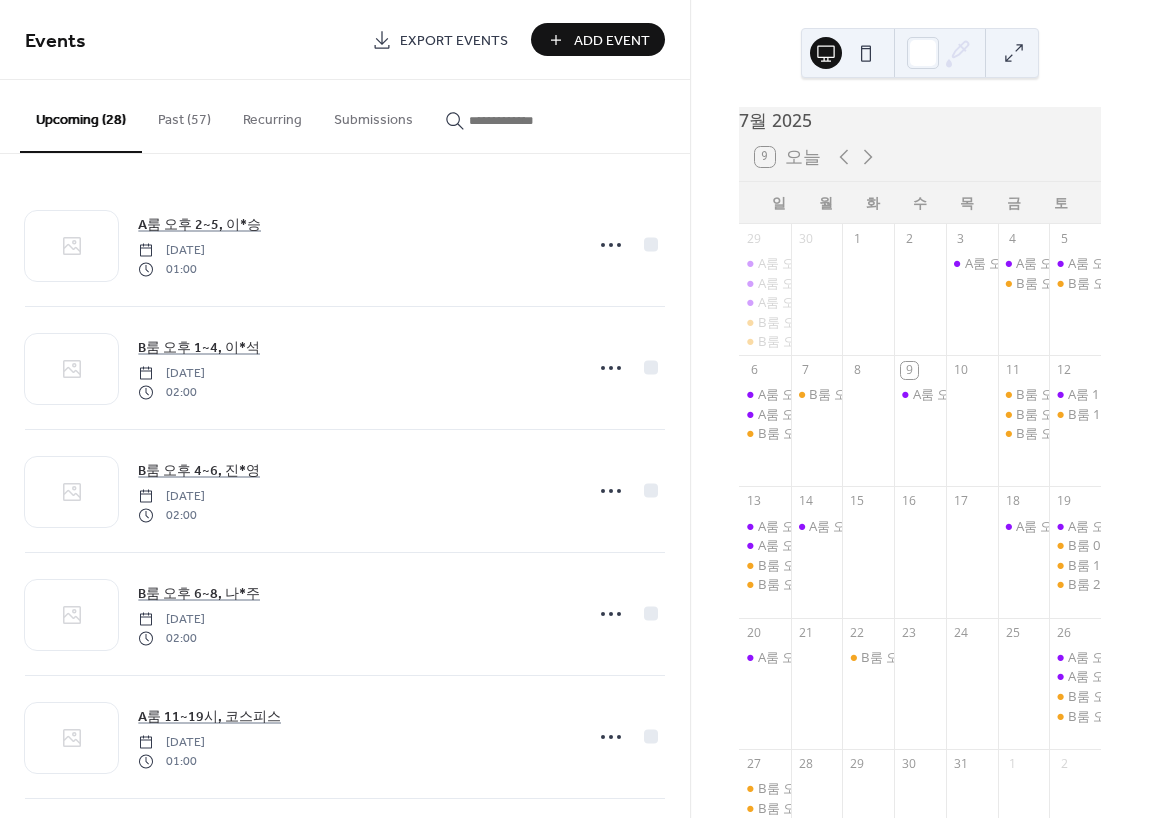 click on "Add Event" at bounding box center [612, 41] 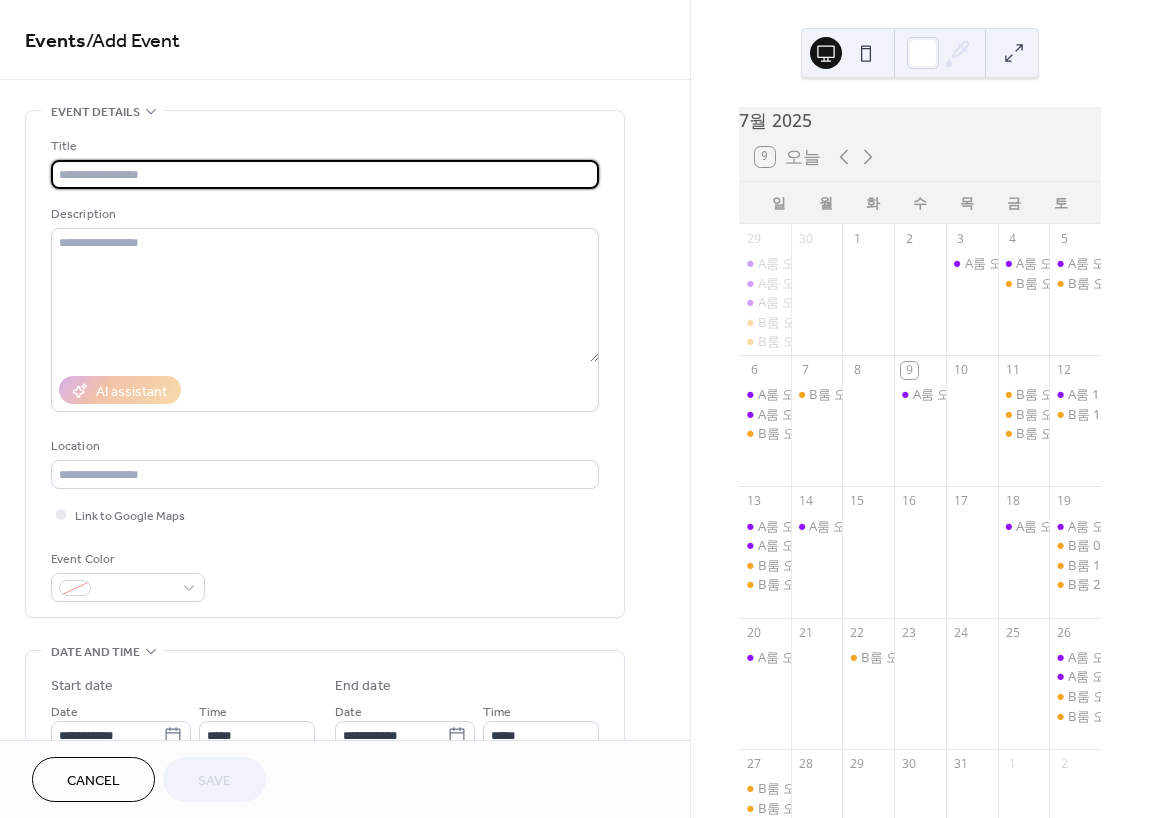 click at bounding box center (325, 174) 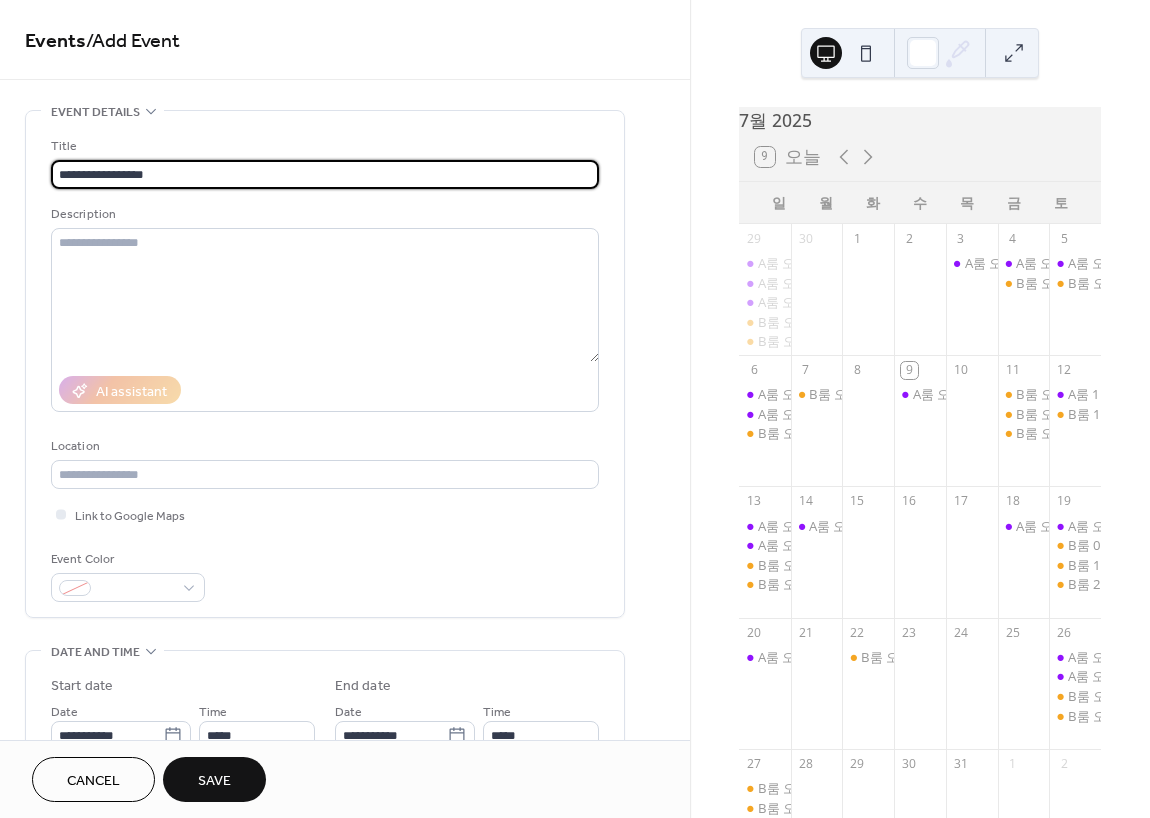 type on "**********" 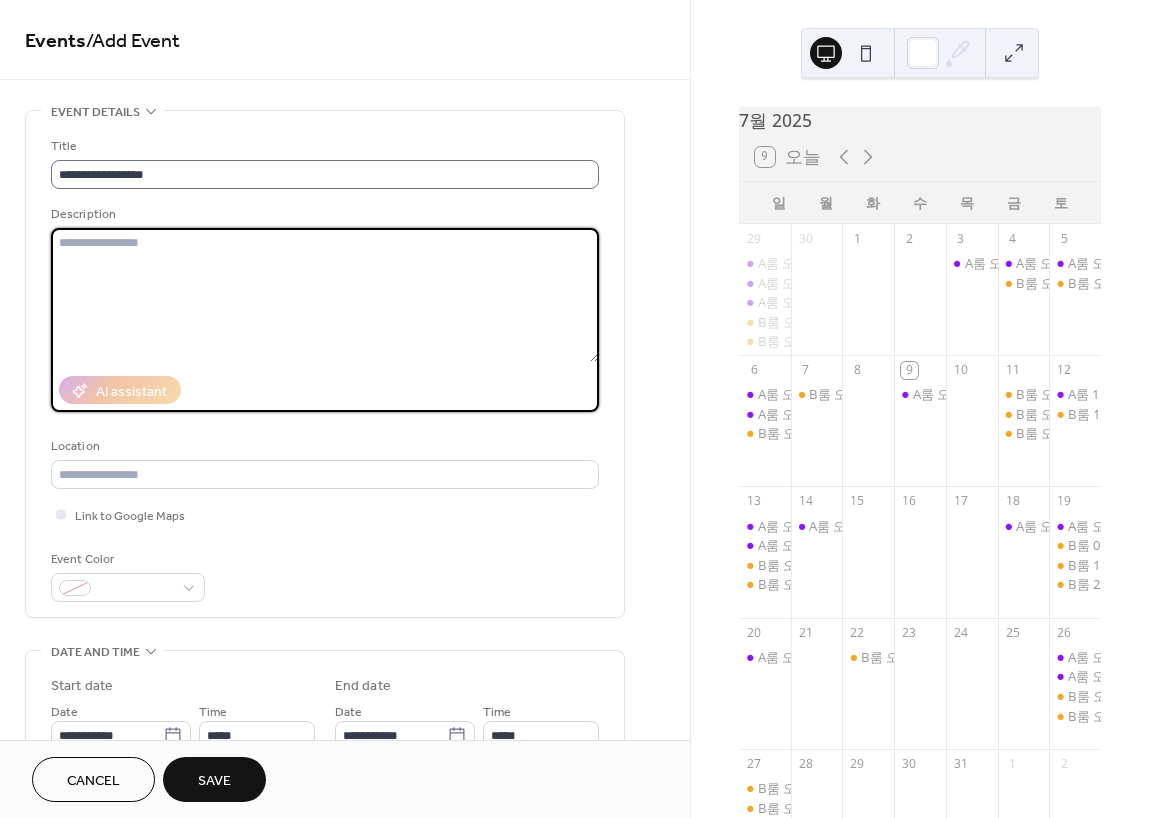 type on "*" 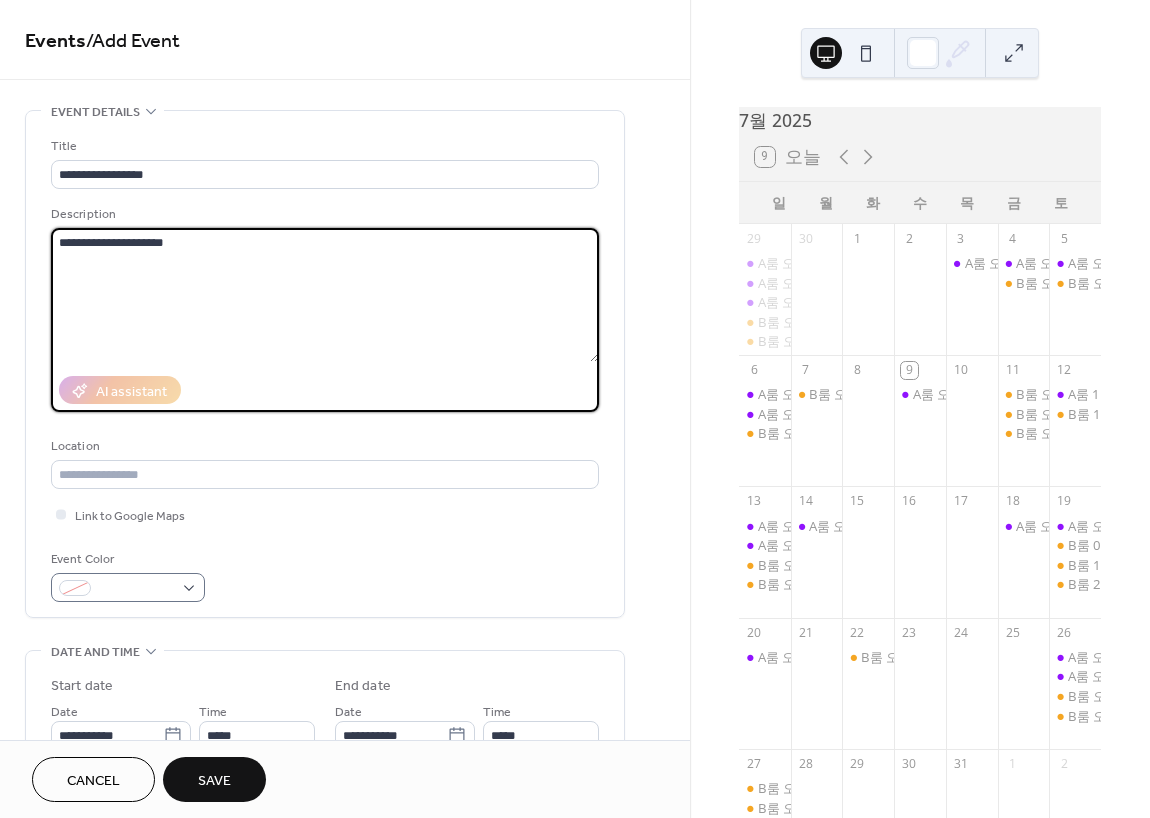 type on "**********" 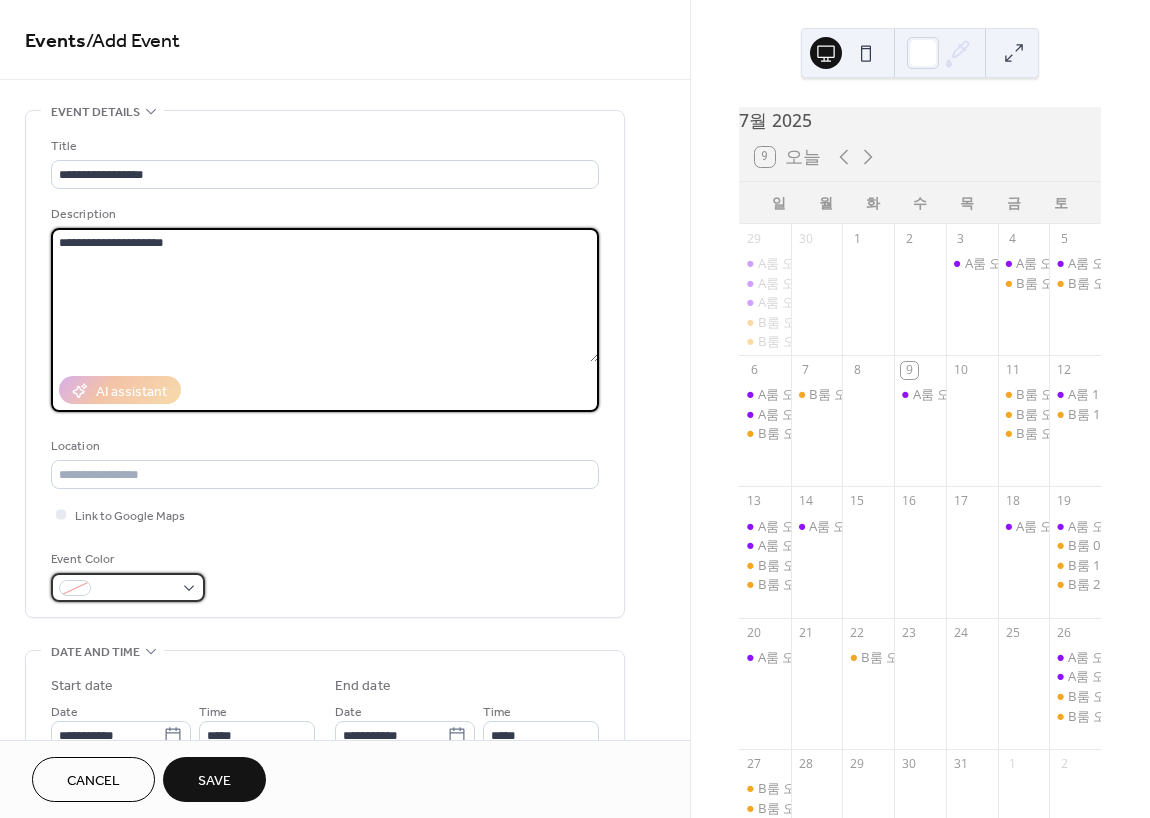 click at bounding box center [128, 587] 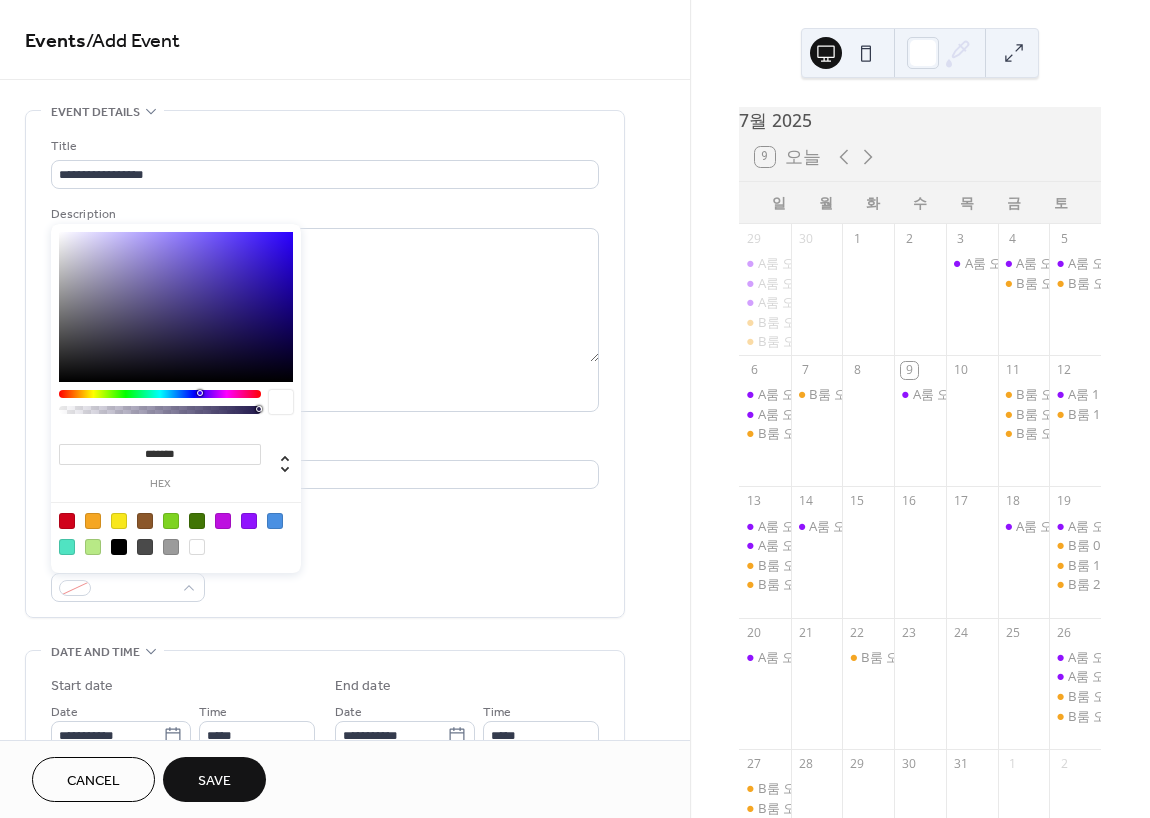 click at bounding box center (93, 521) 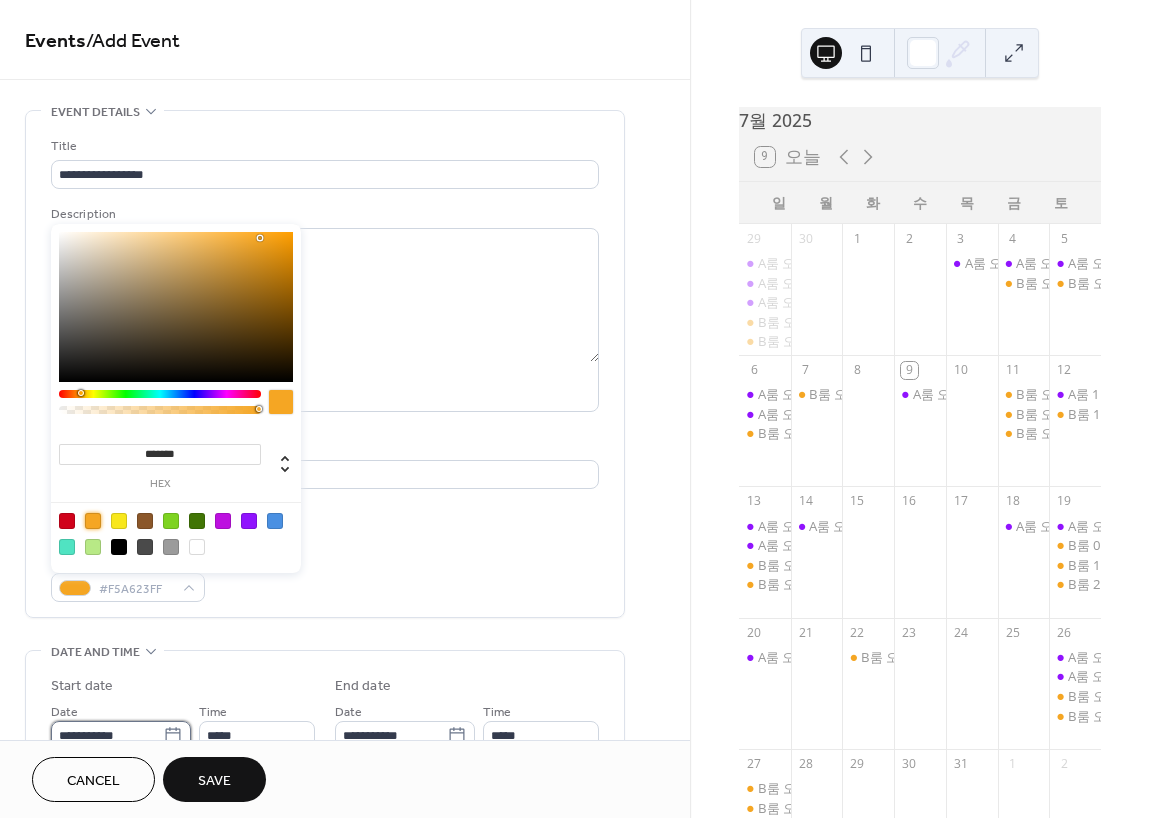 click on "**********" at bounding box center (107, 735) 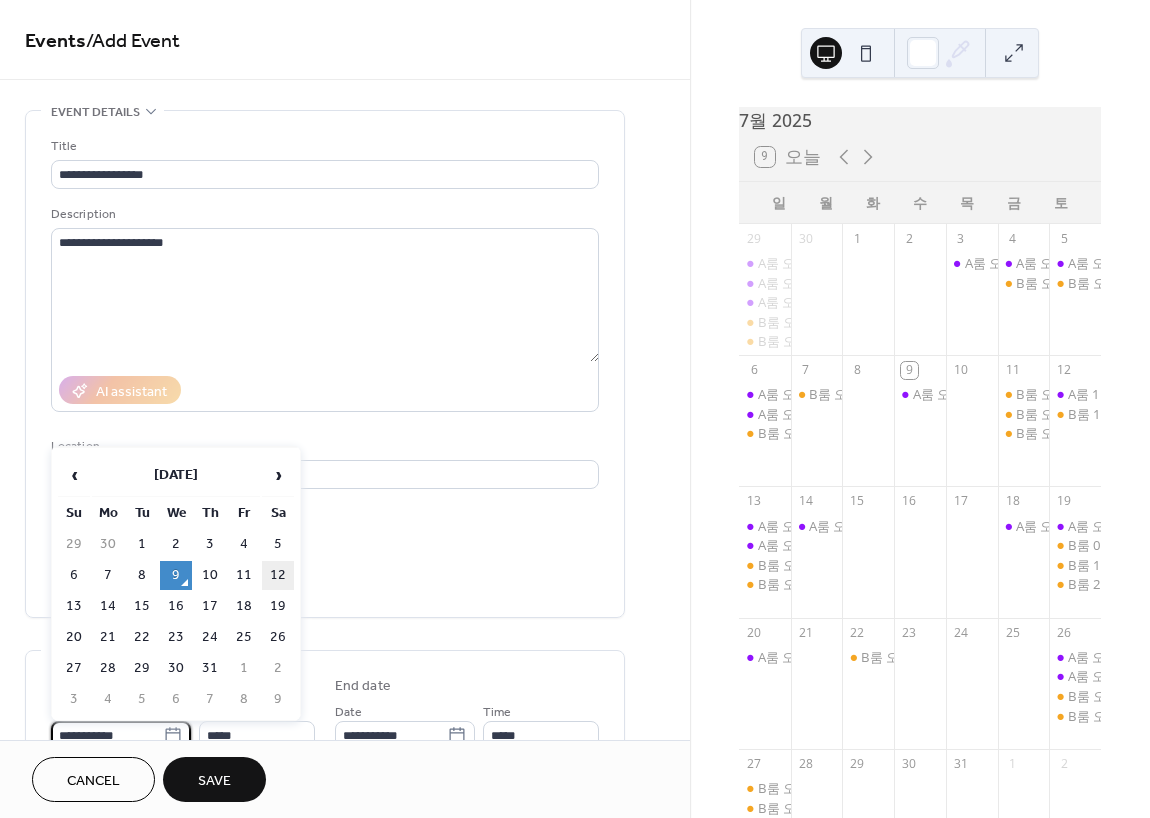 click on "12" at bounding box center (278, 575) 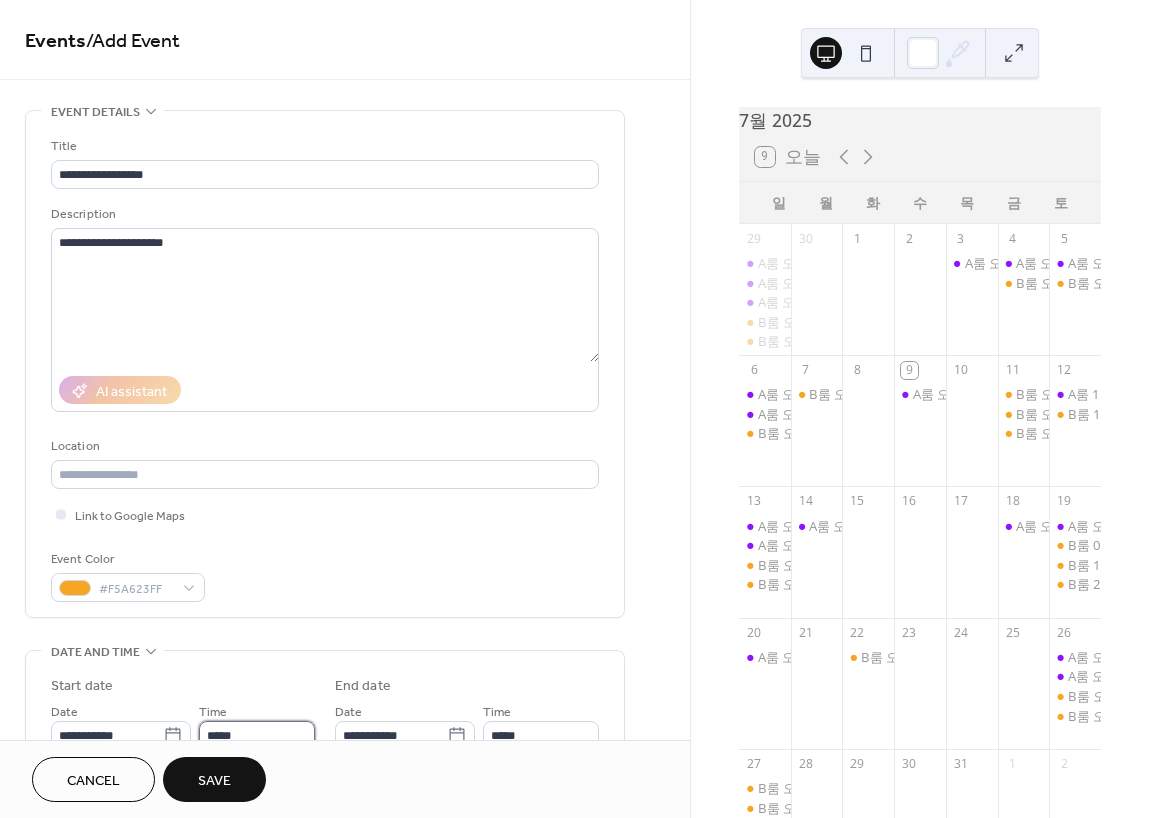 click on "*****" at bounding box center (257, 735) 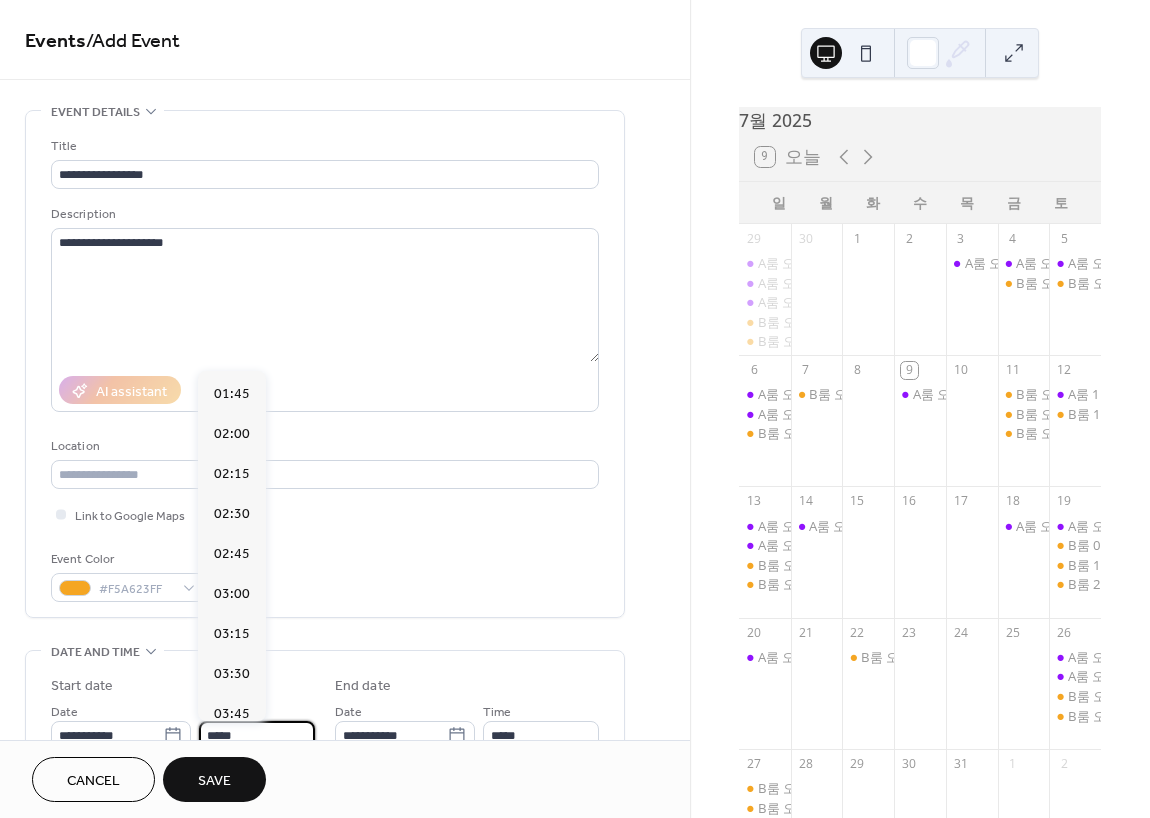 scroll, scrollTop: 0, scrollLeft: 0, axis: both 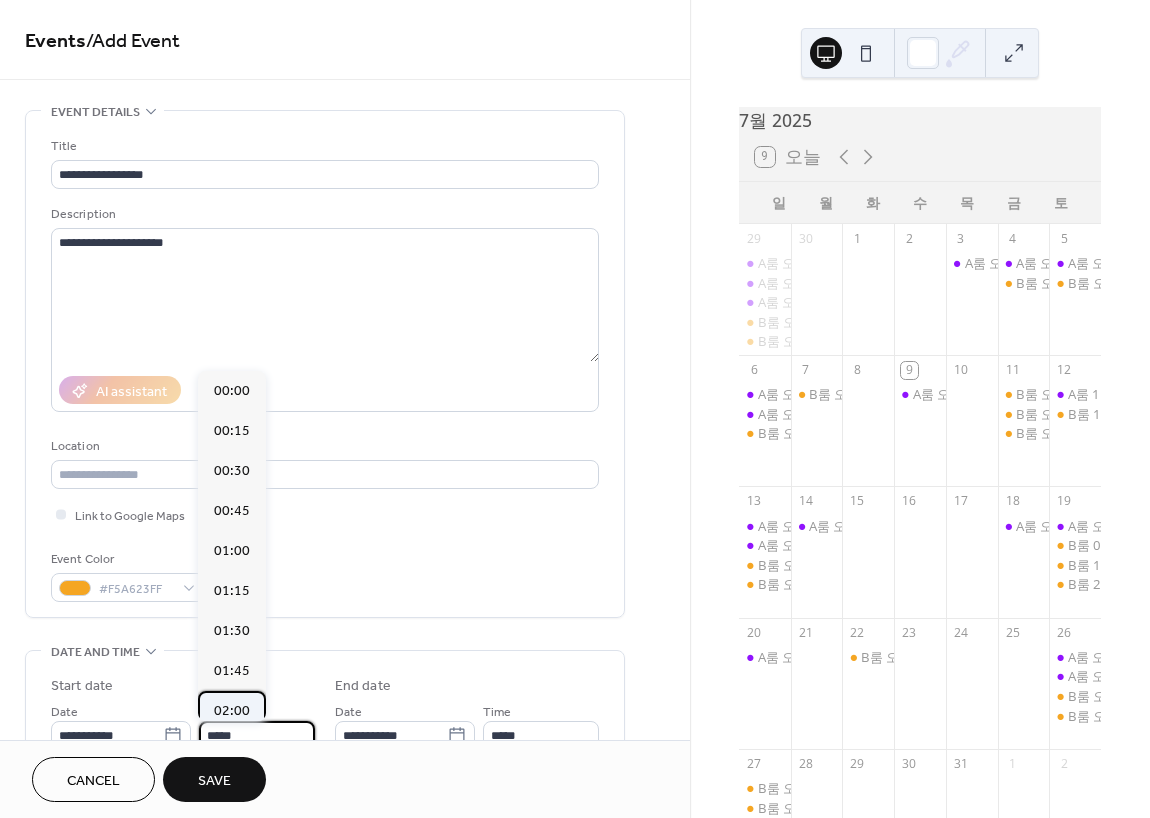 click on "02:00" at bounding box center (232, 711) 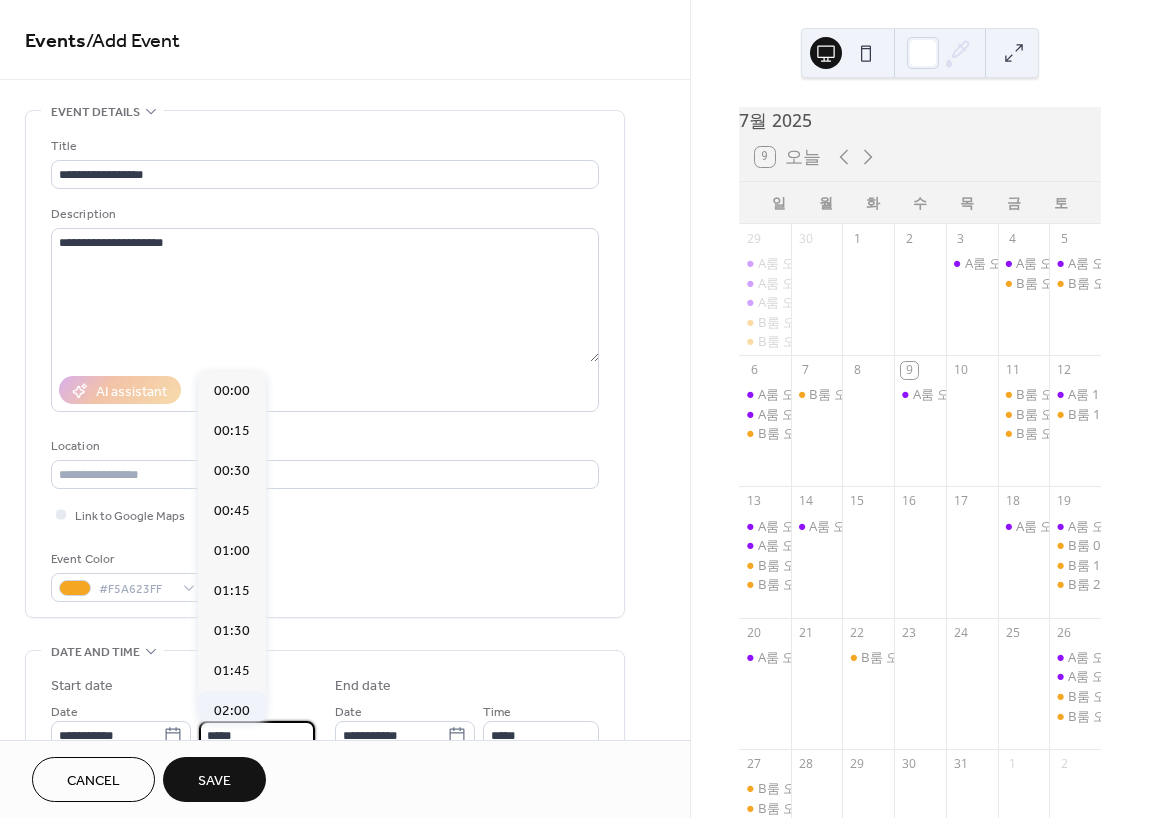 type on "*****" 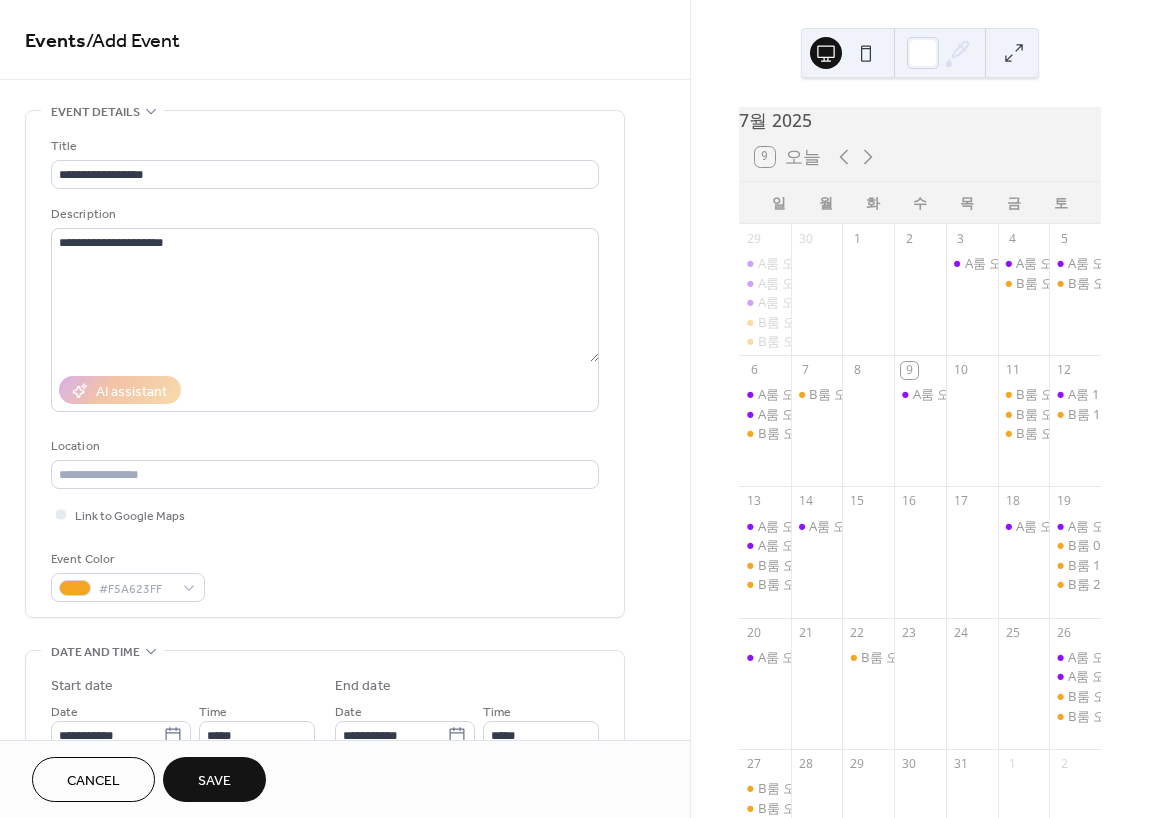 click on "Cancel Save" at bounding box center [345, 779] 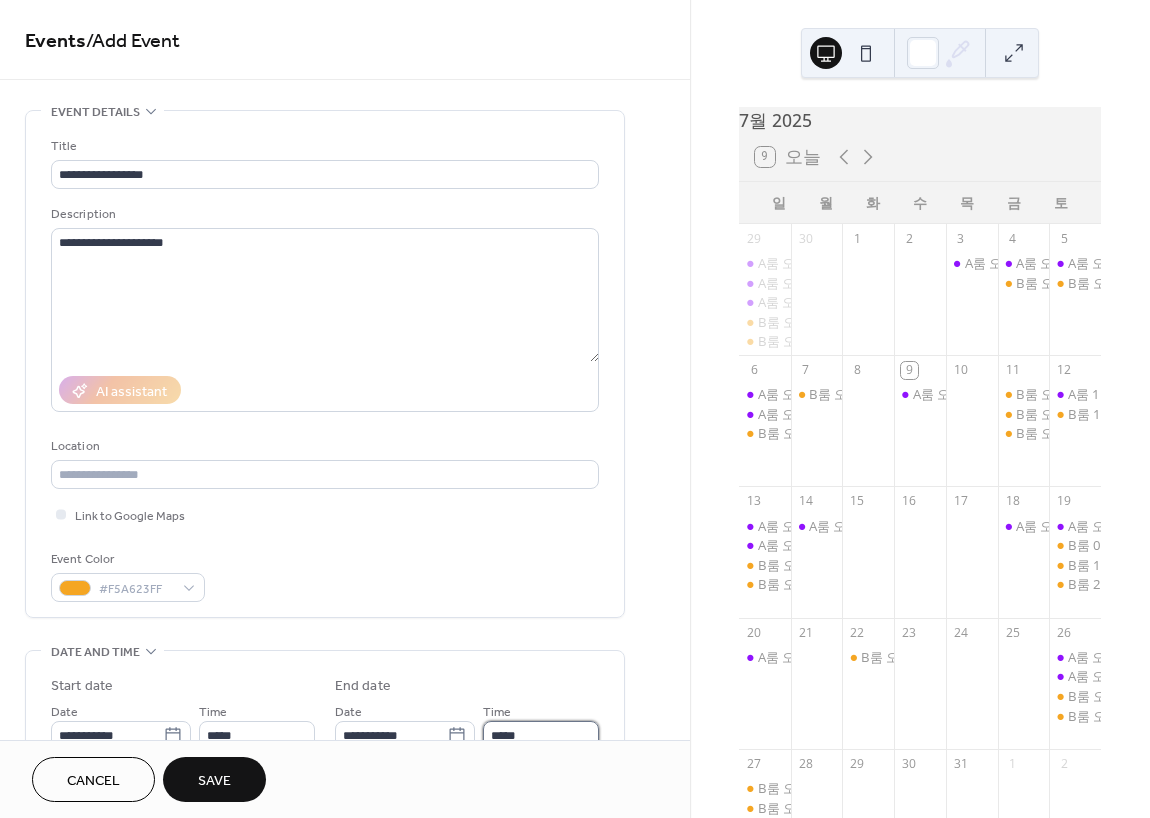 click on "*****" at bounding box center (541, 735) 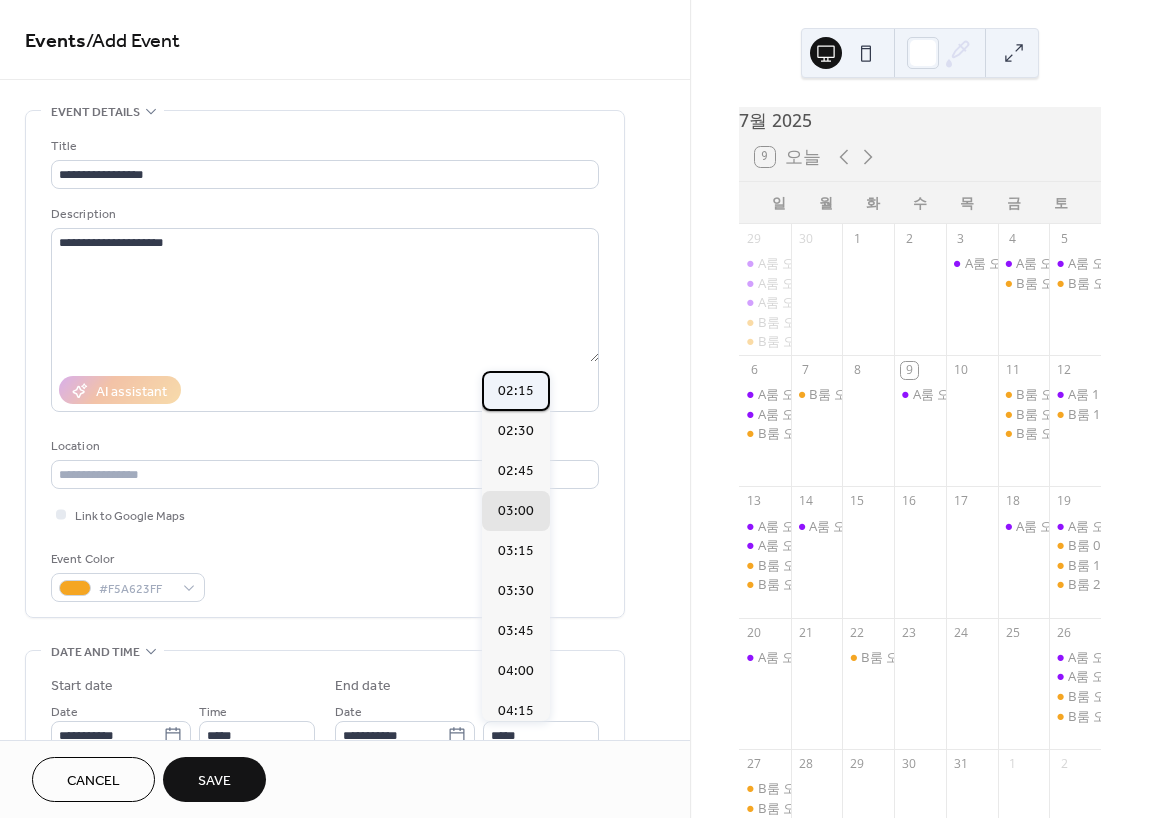 click on "02:15" at bounding box center (516, 391) 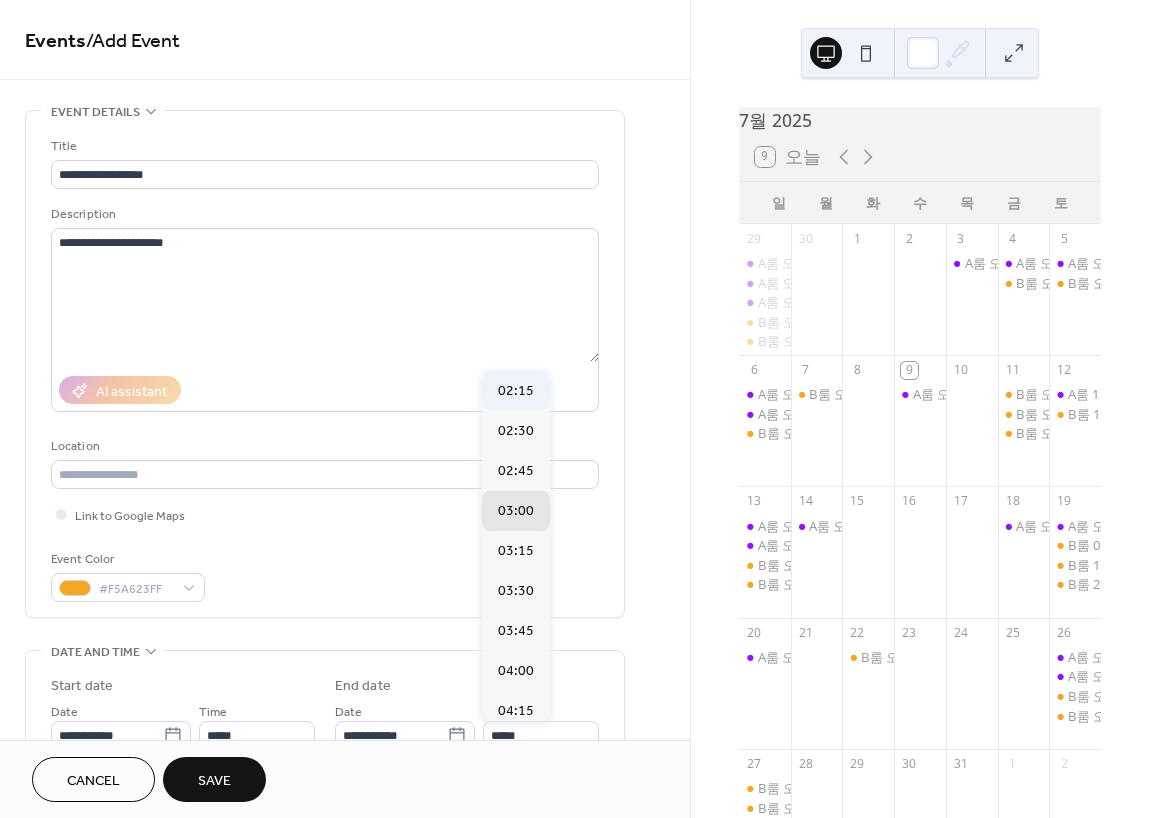 type on "*****" 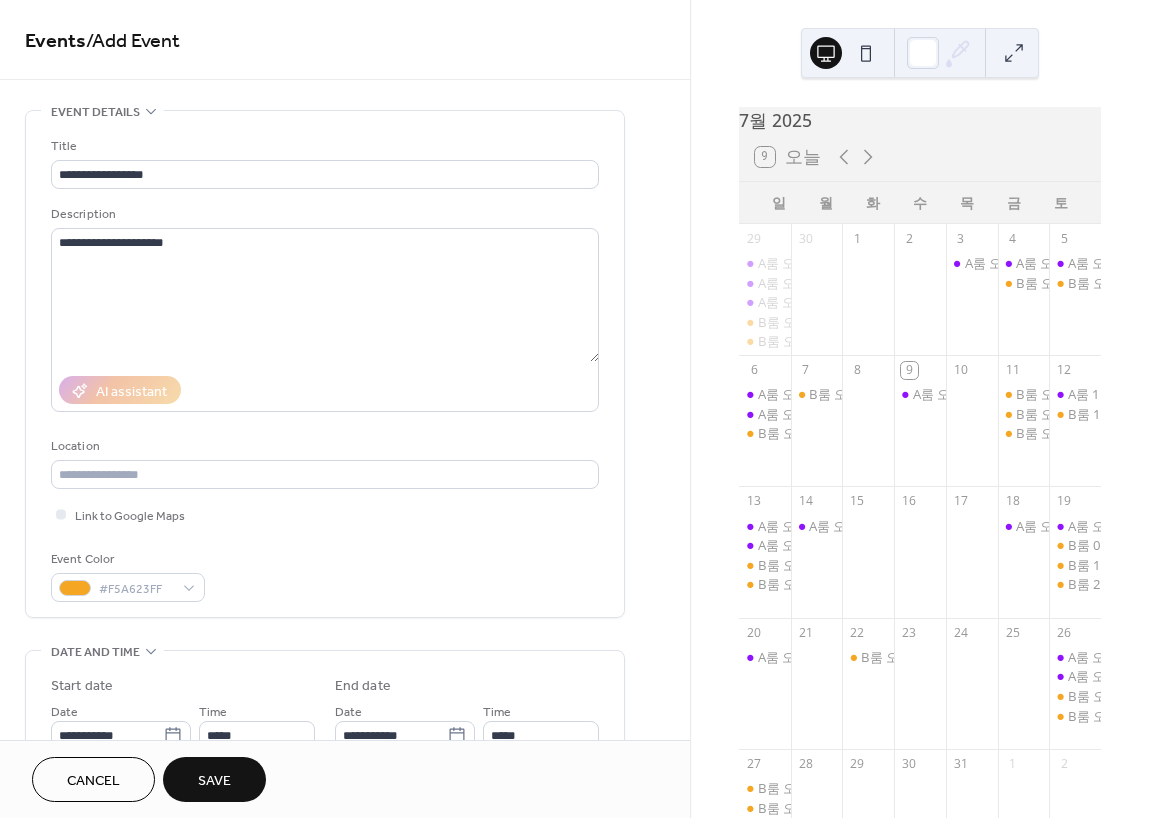 click on "Save" at bounding box center [214, 779] 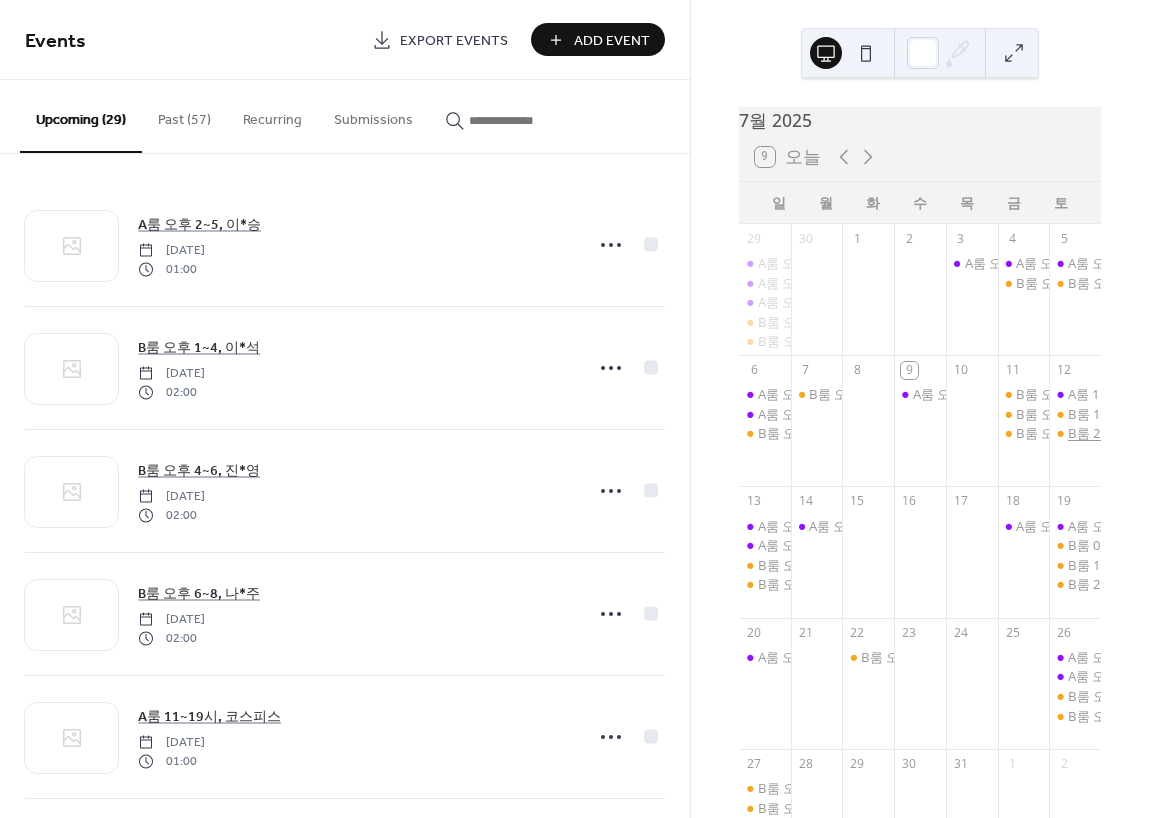 click on "B룸 22~01시, [GEOGRAPHIC_DATA]***R" at bounding box center (1189, 433) 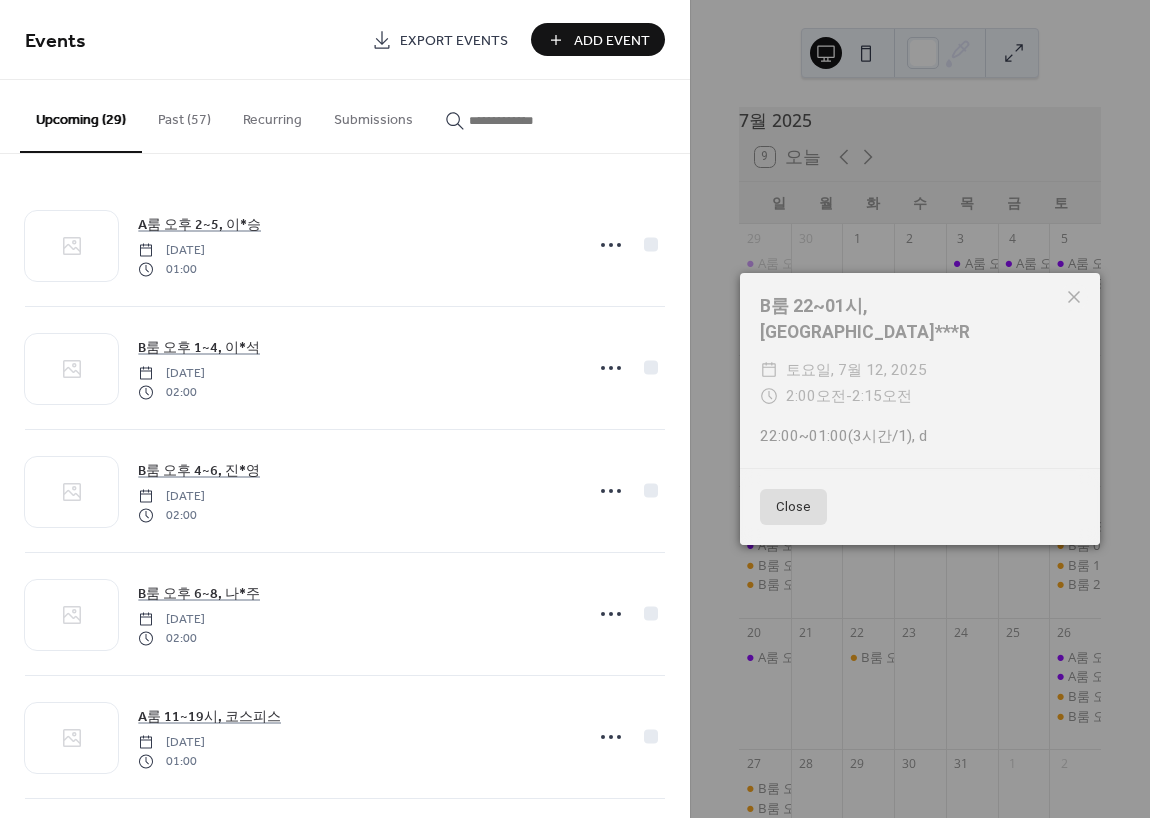 click on "Close" at bounding box center (793, 507) 